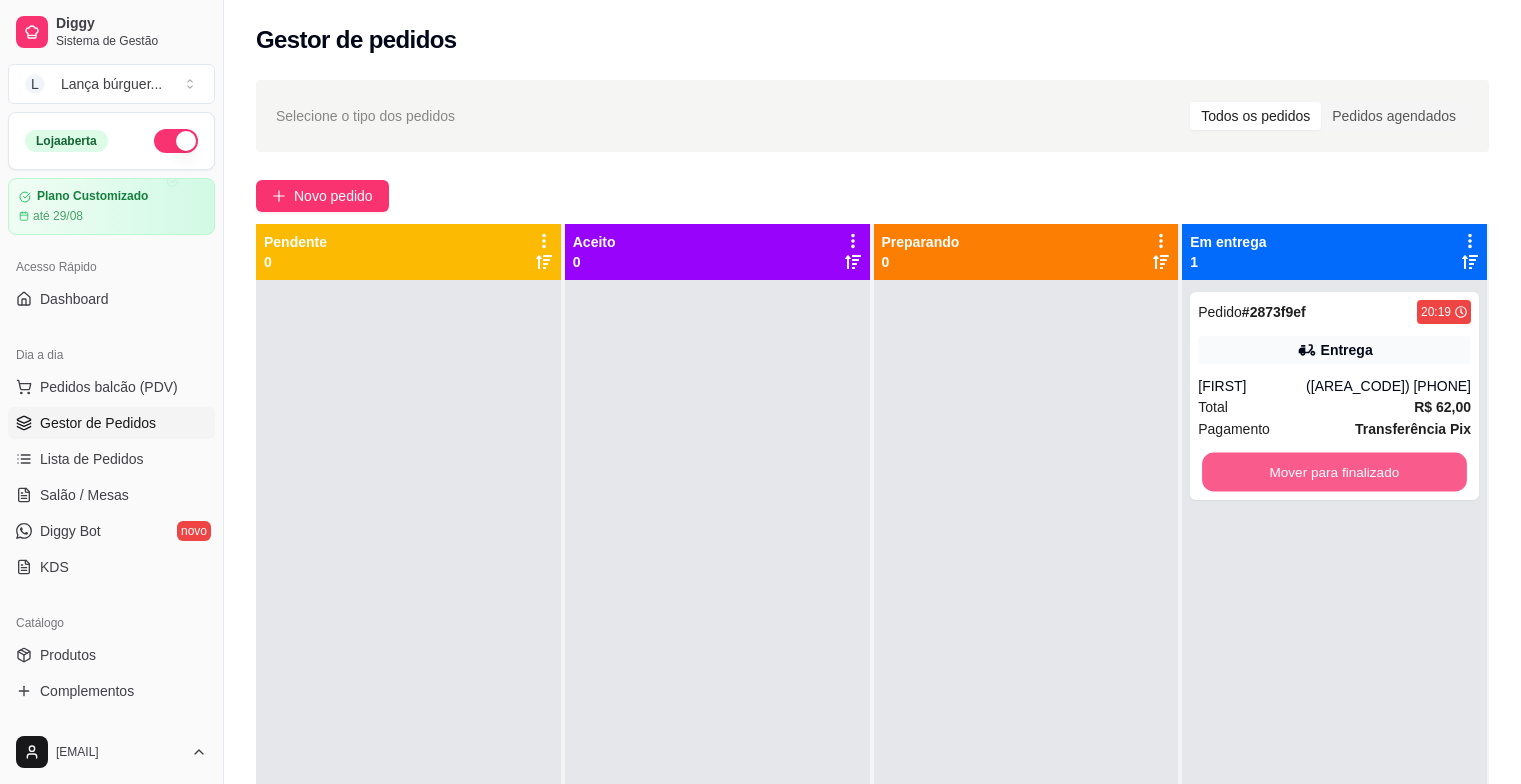 click on "Mover para finalizado" at bounding box center [1334, 472] 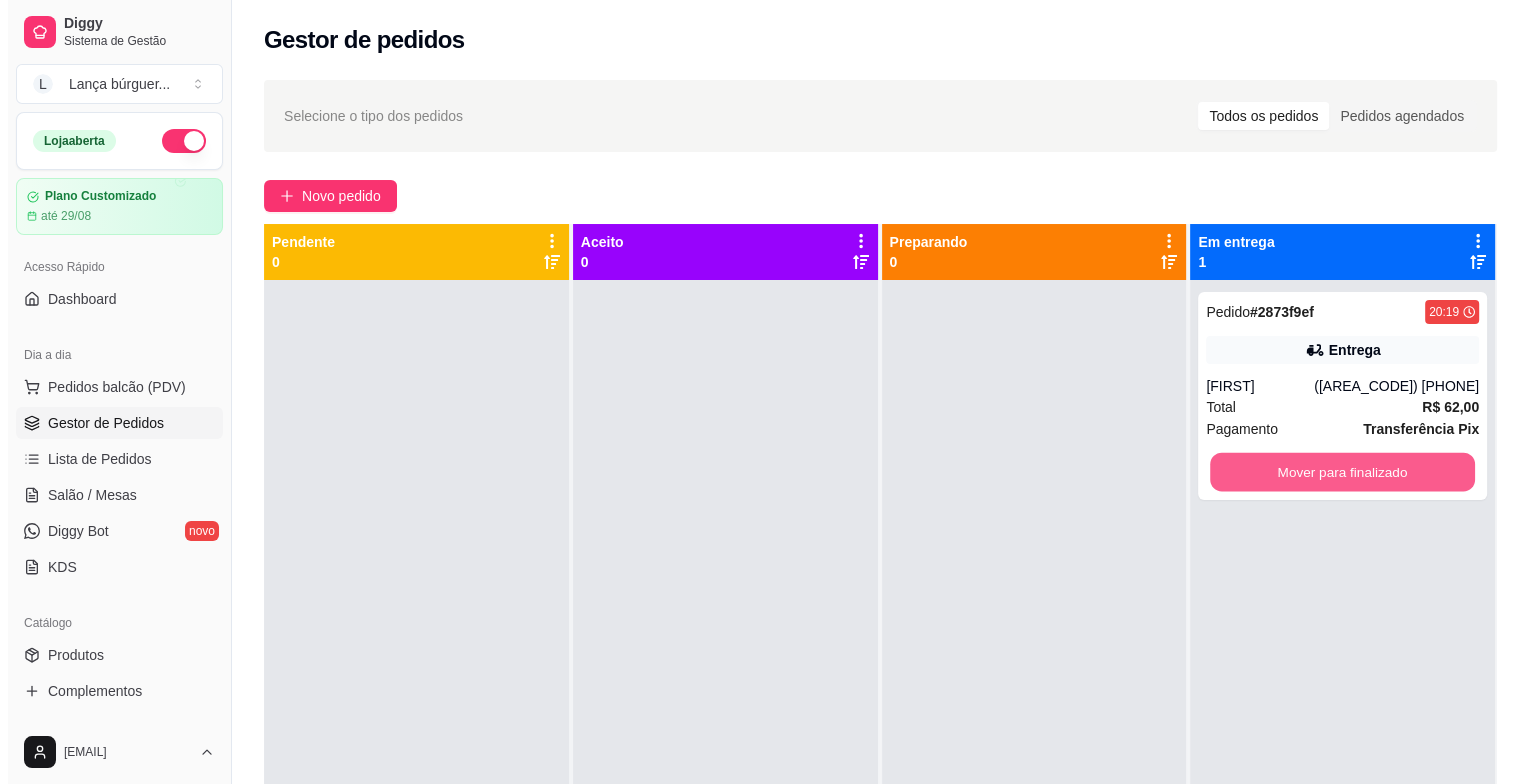 scroll, scrollTop: 0, scrollLeft: 0, axis: both 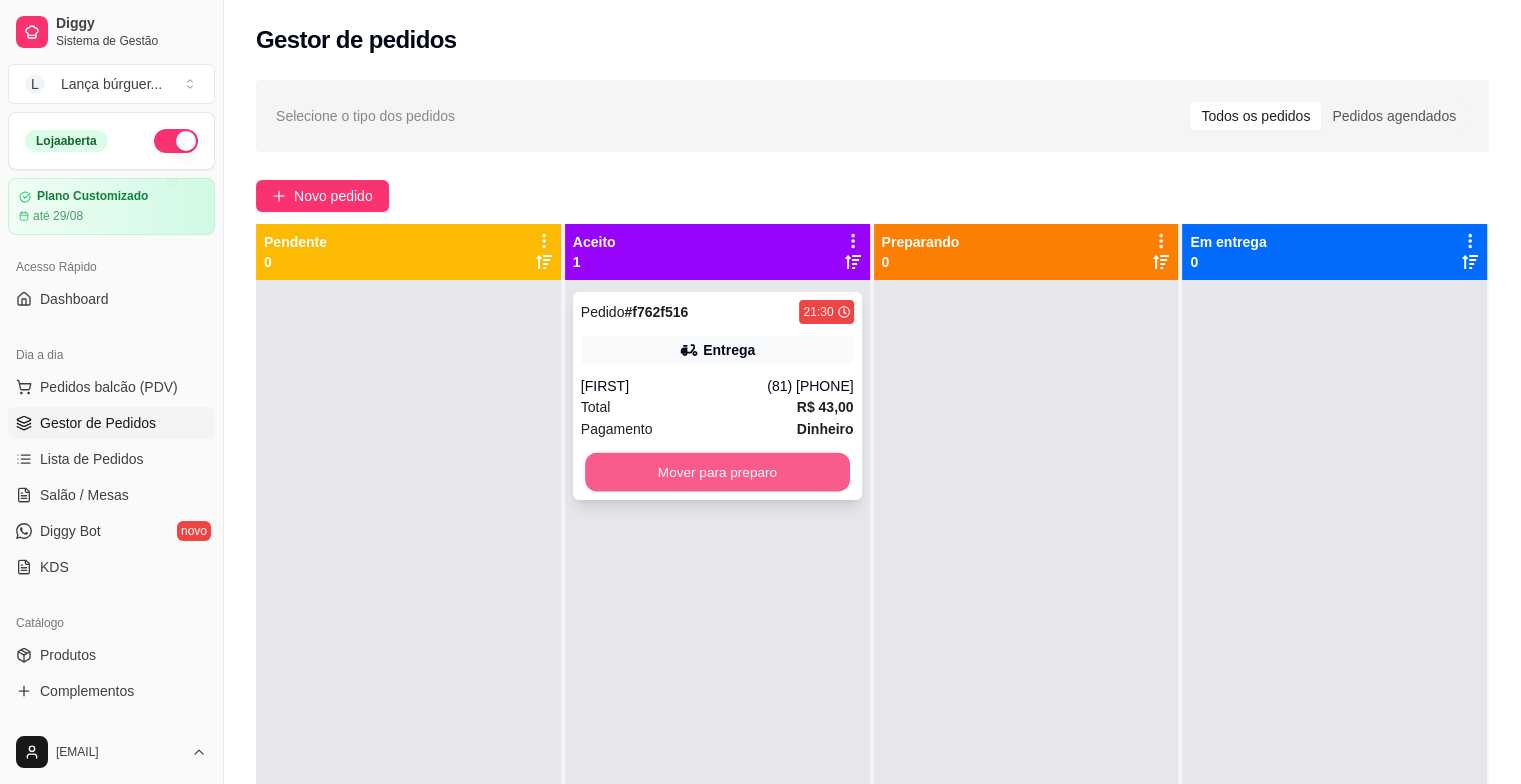 click on "Mover para preparo" at bounding box center (717, 472) 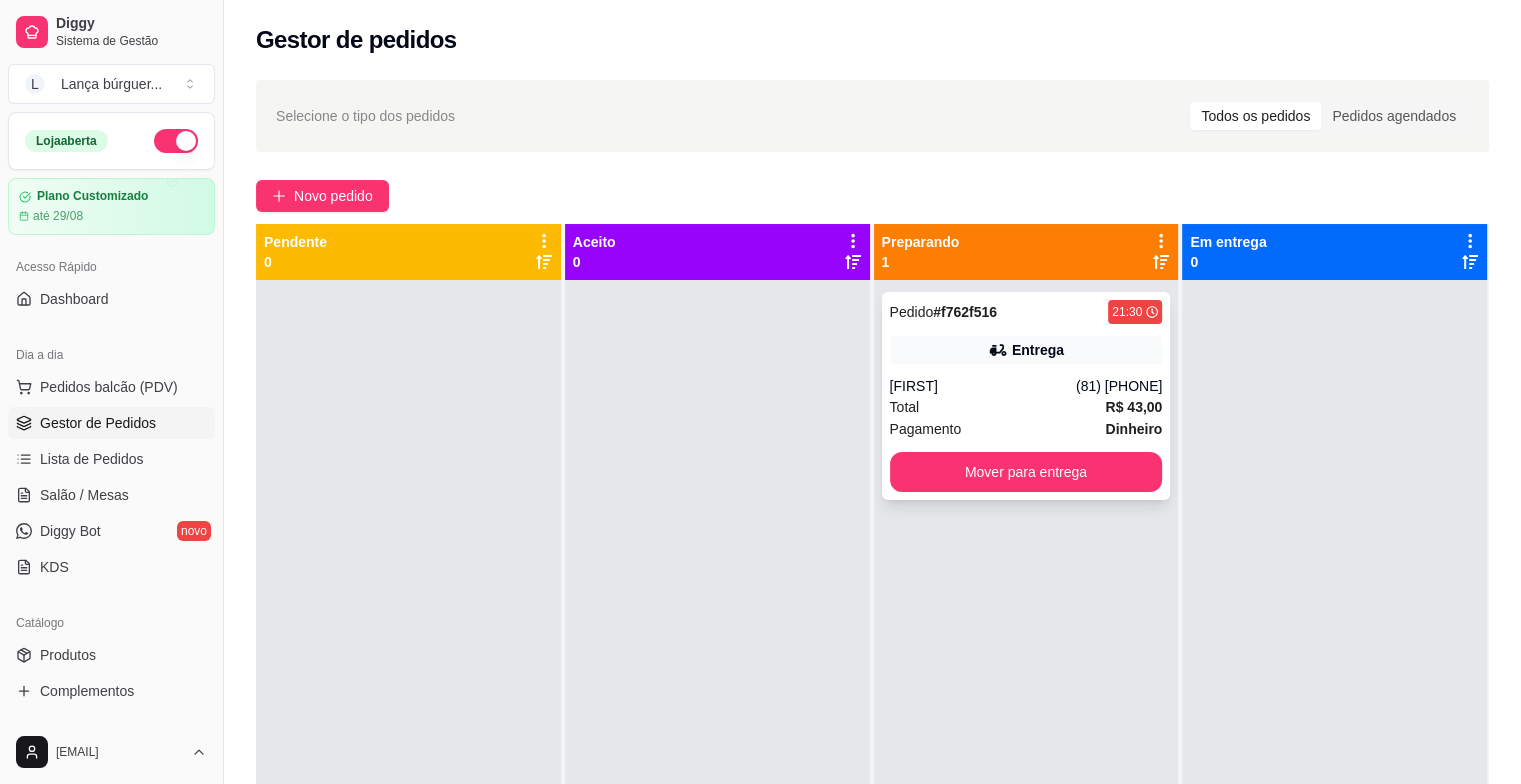 click on "Entrega" at bounding box center [1026, 350] 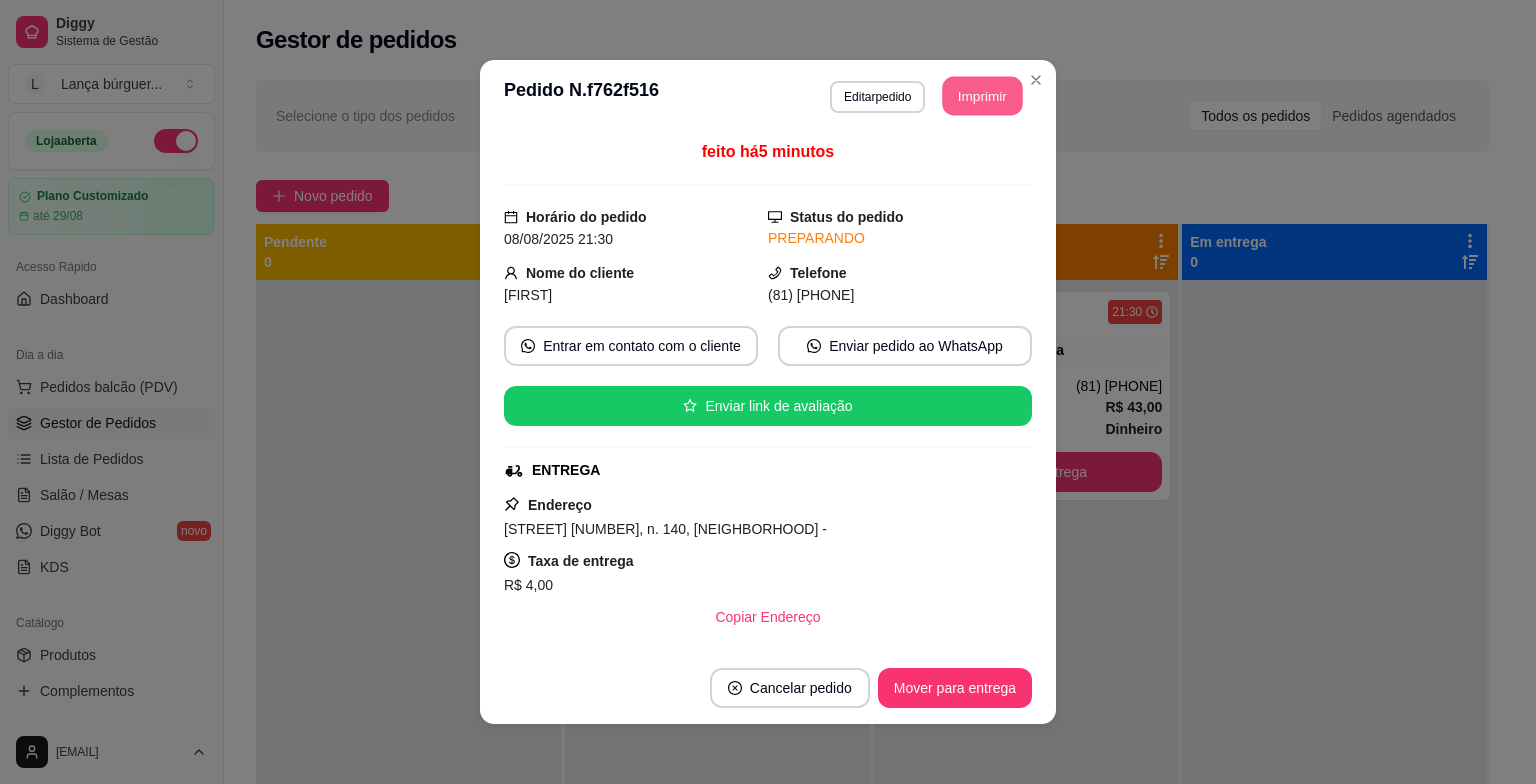 click on "Imprimir" at bounding box center [983, 96] 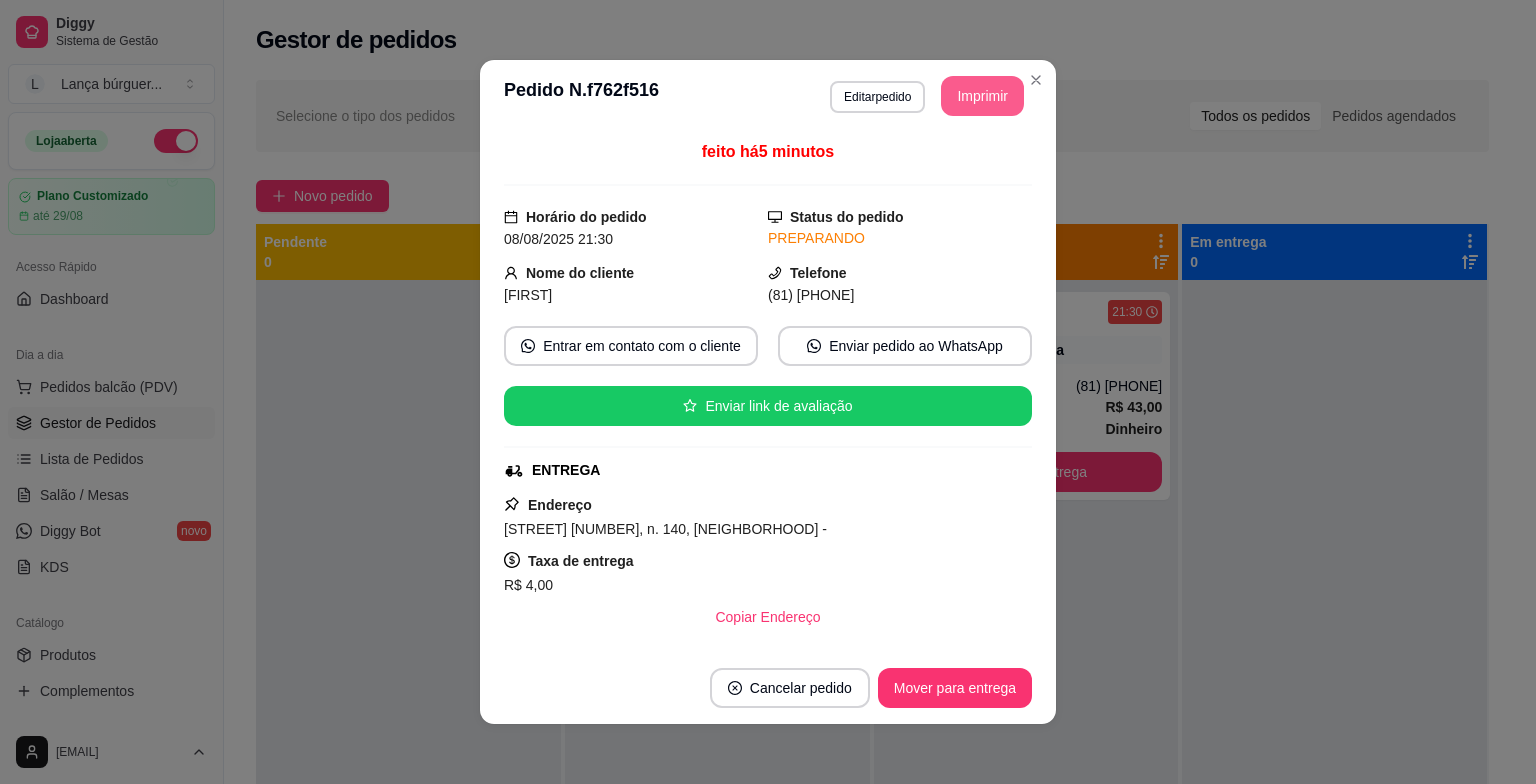 scroll, scrollTop: 0, scrollLeft: 0, axis: both 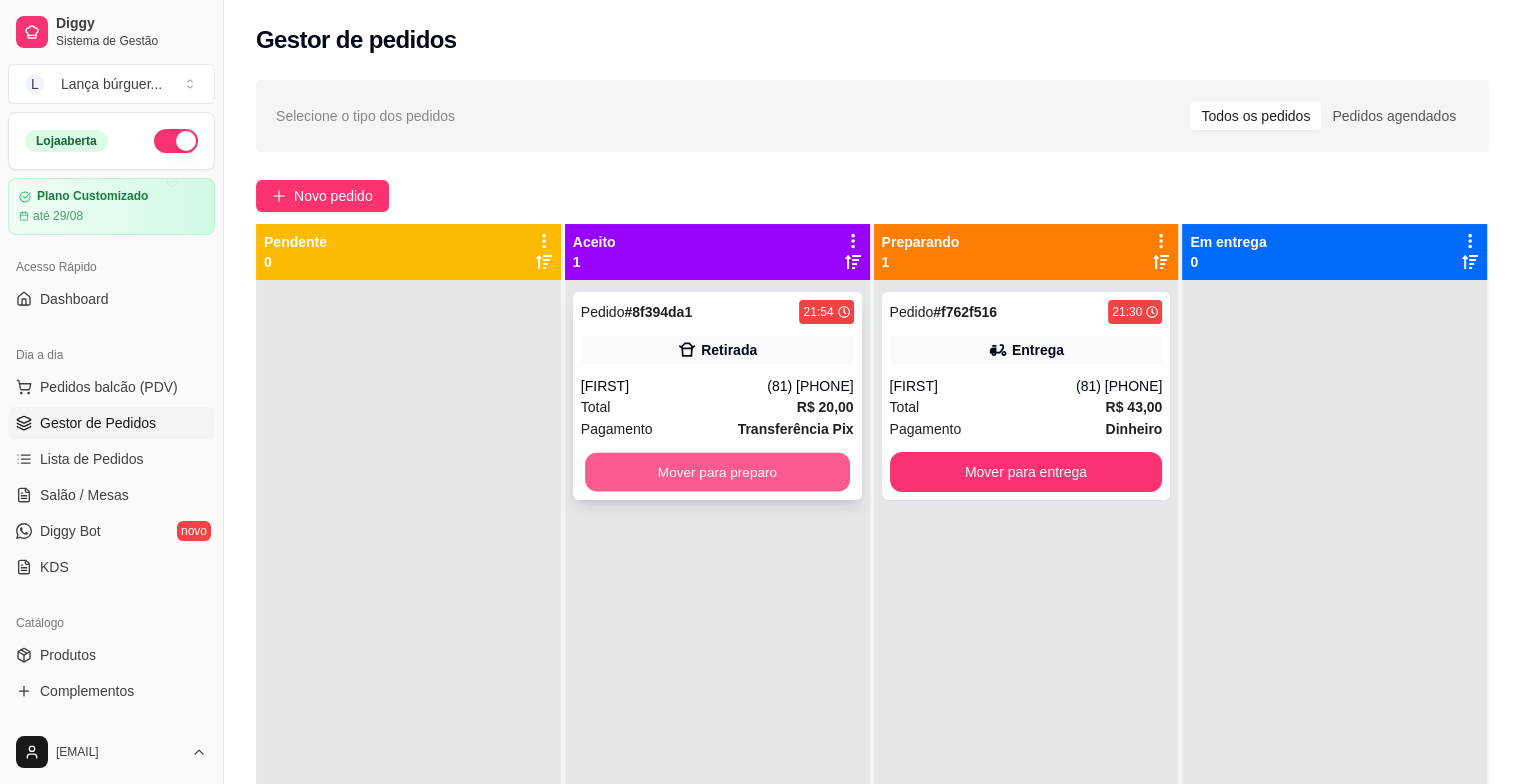 click on "Mover para preparo" at bounding box center [717, 472] 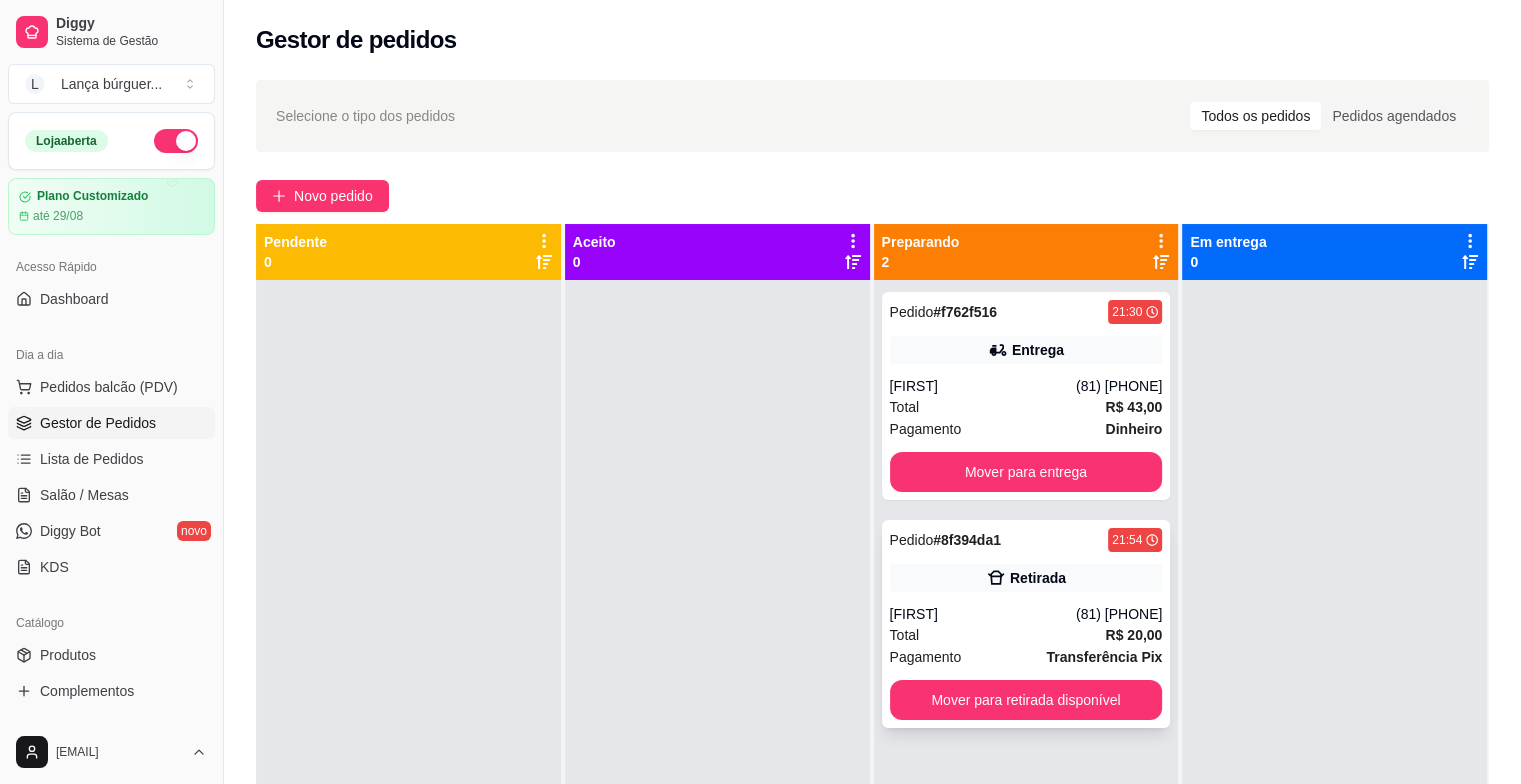 click on "Retirada" at bounding box center [1026, 578] 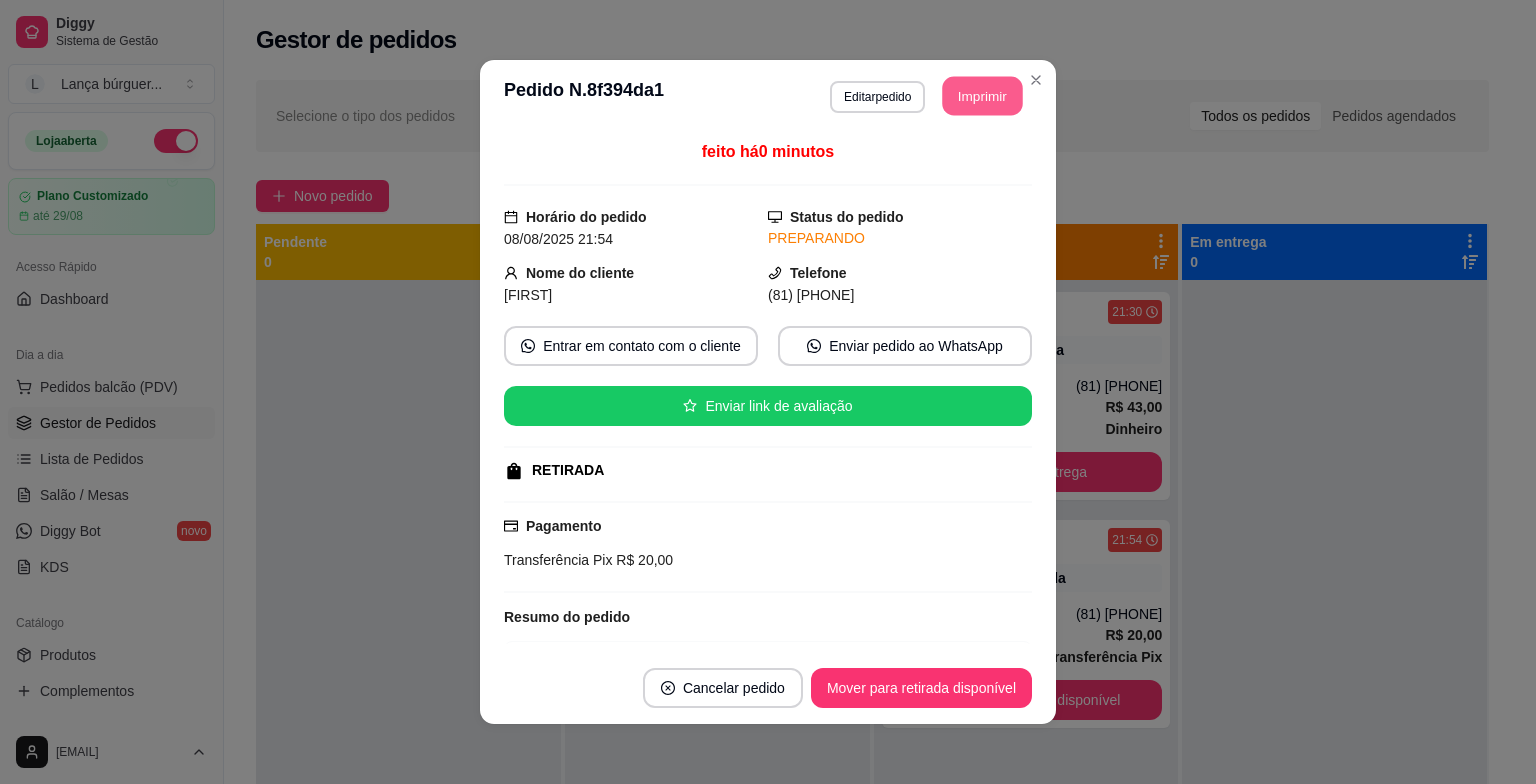click on "Imprimir" at bounding box center [983, 96] 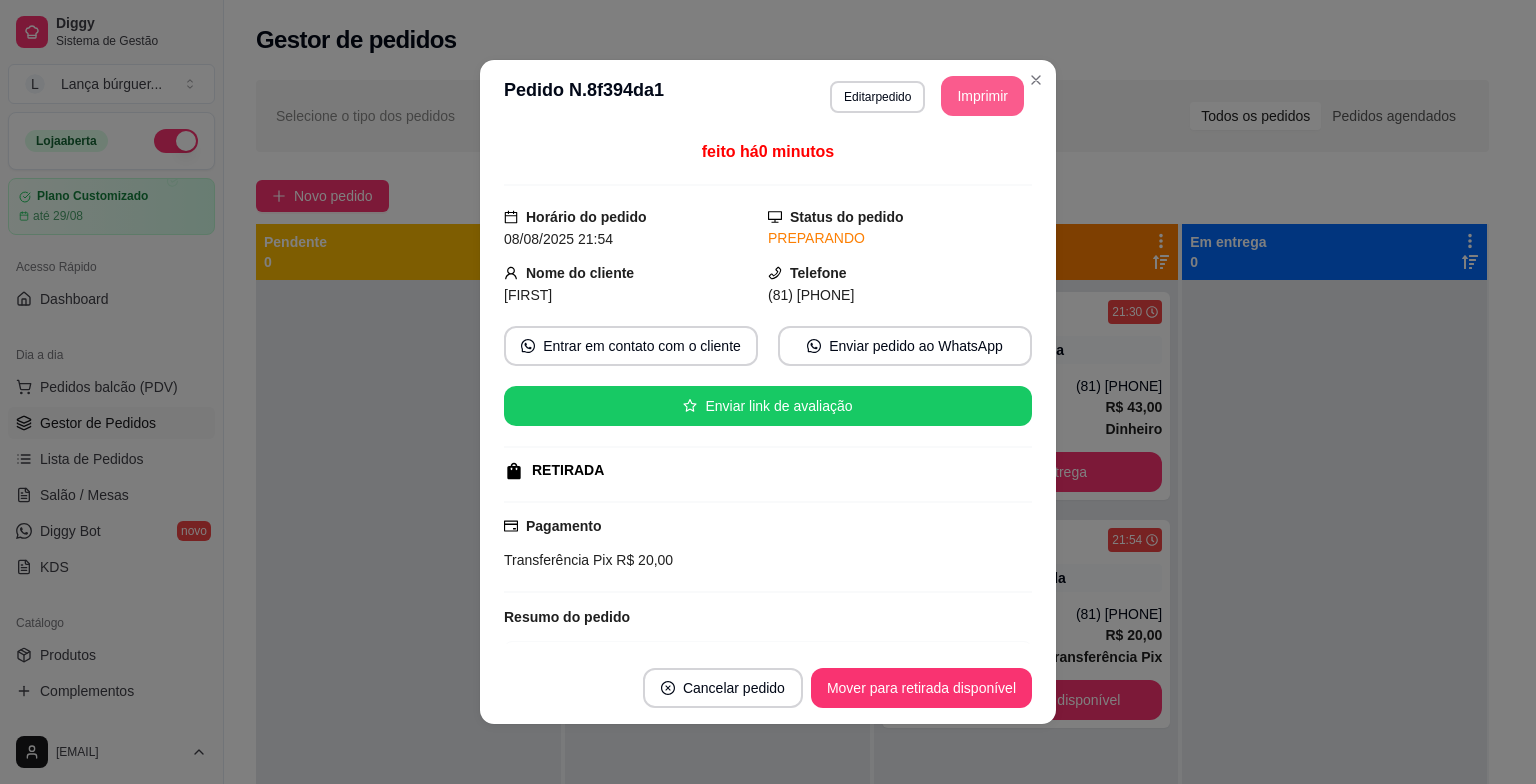 scroll, scrollTop: 0, scrollLeft: 0, axis: both 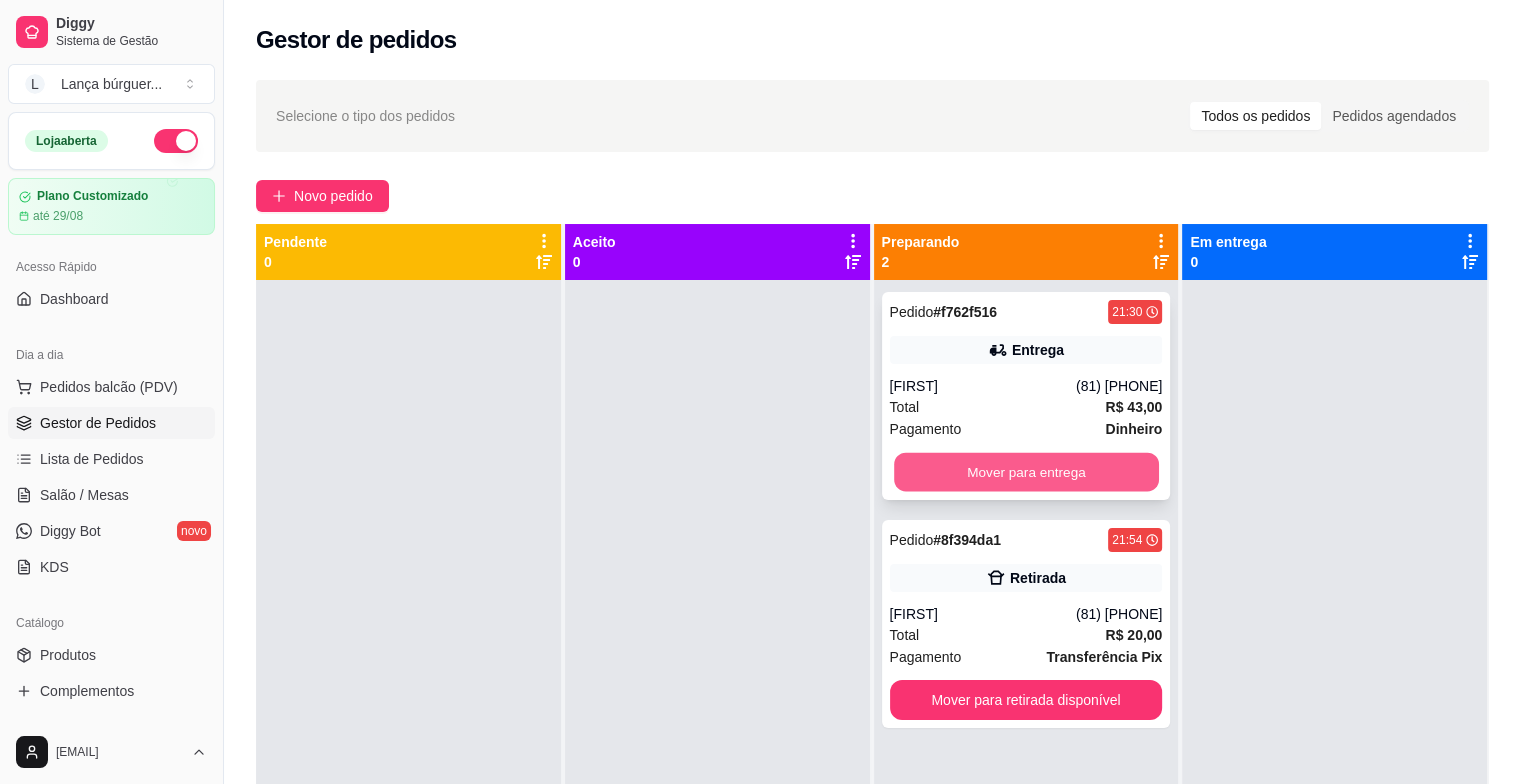 click on "Mover para entrega" at bounding box center [1026, 472] 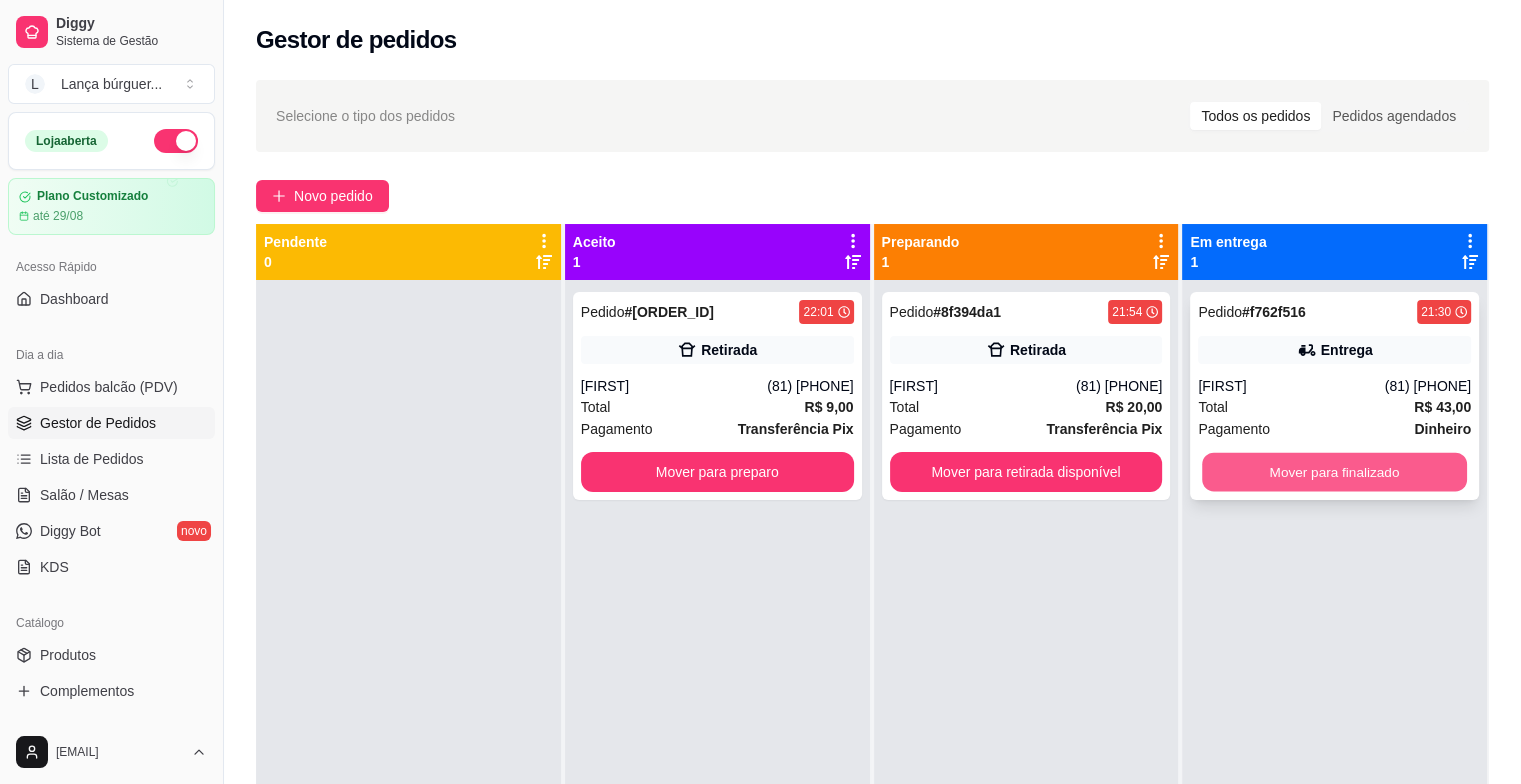 click on "Mover para finalizado" at bounding box center [1334, 472] 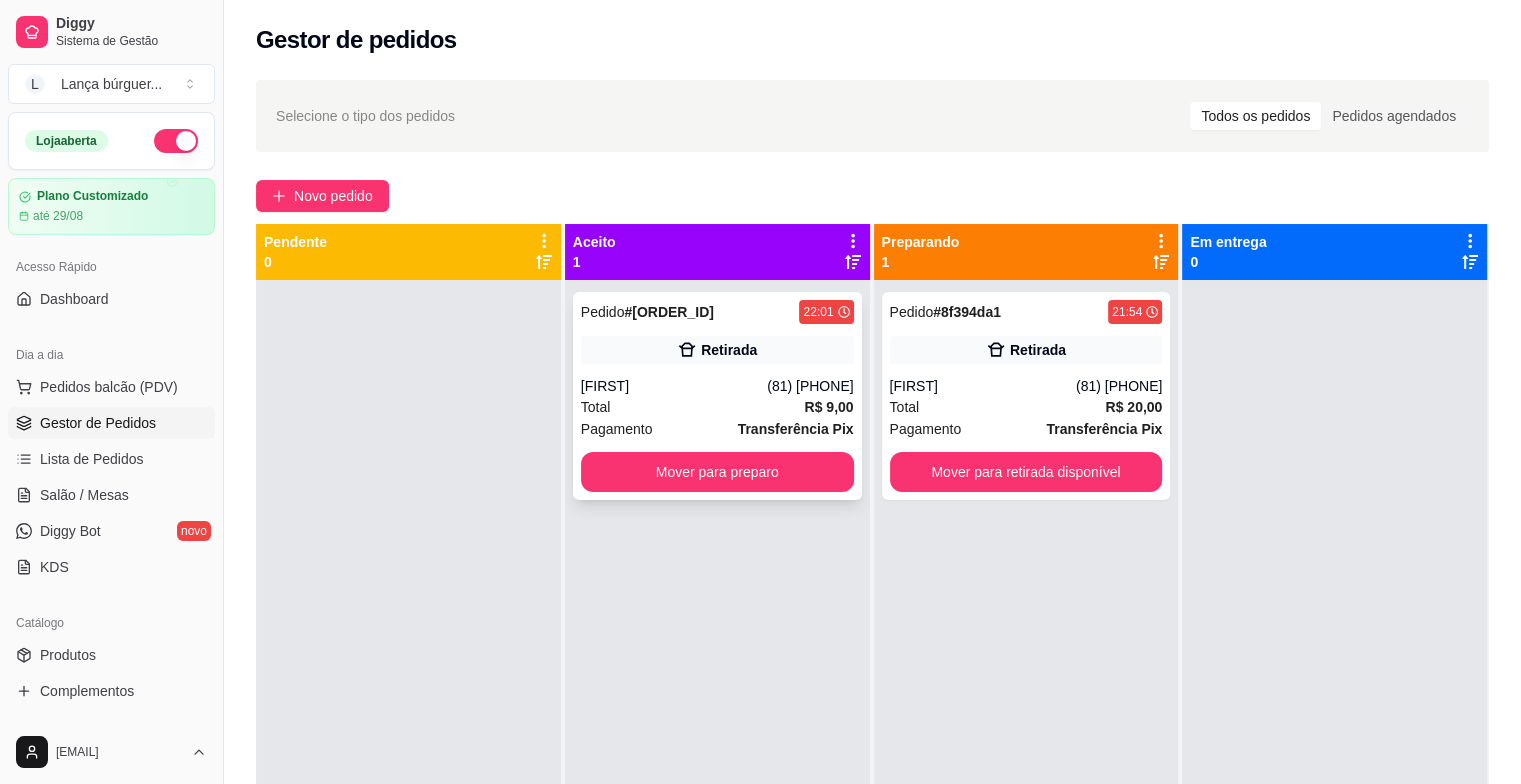 click on "Total R$ 9,00" at bounding box center (717, 407) 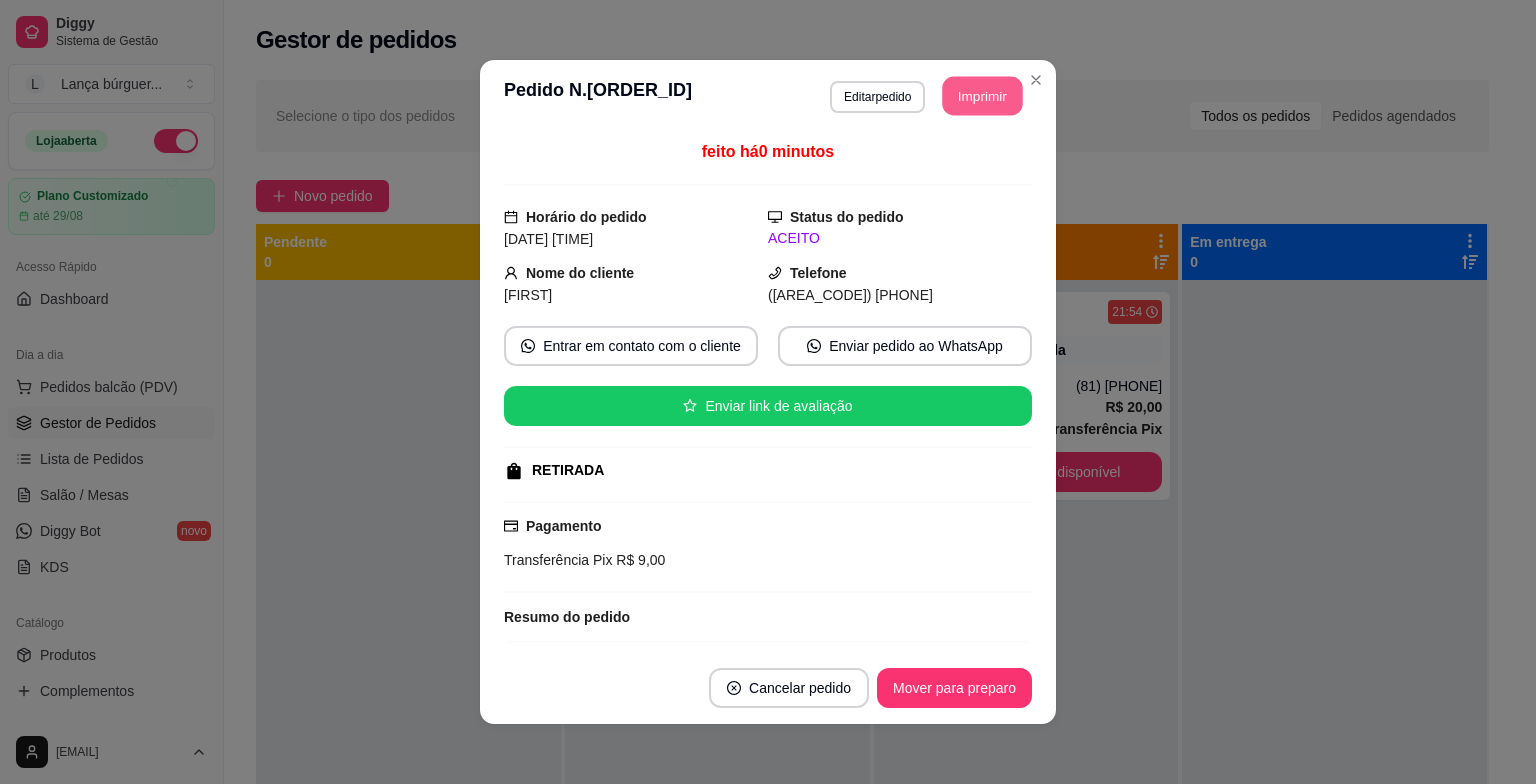 click on "Imprimir" at bounding box center (983, 96) 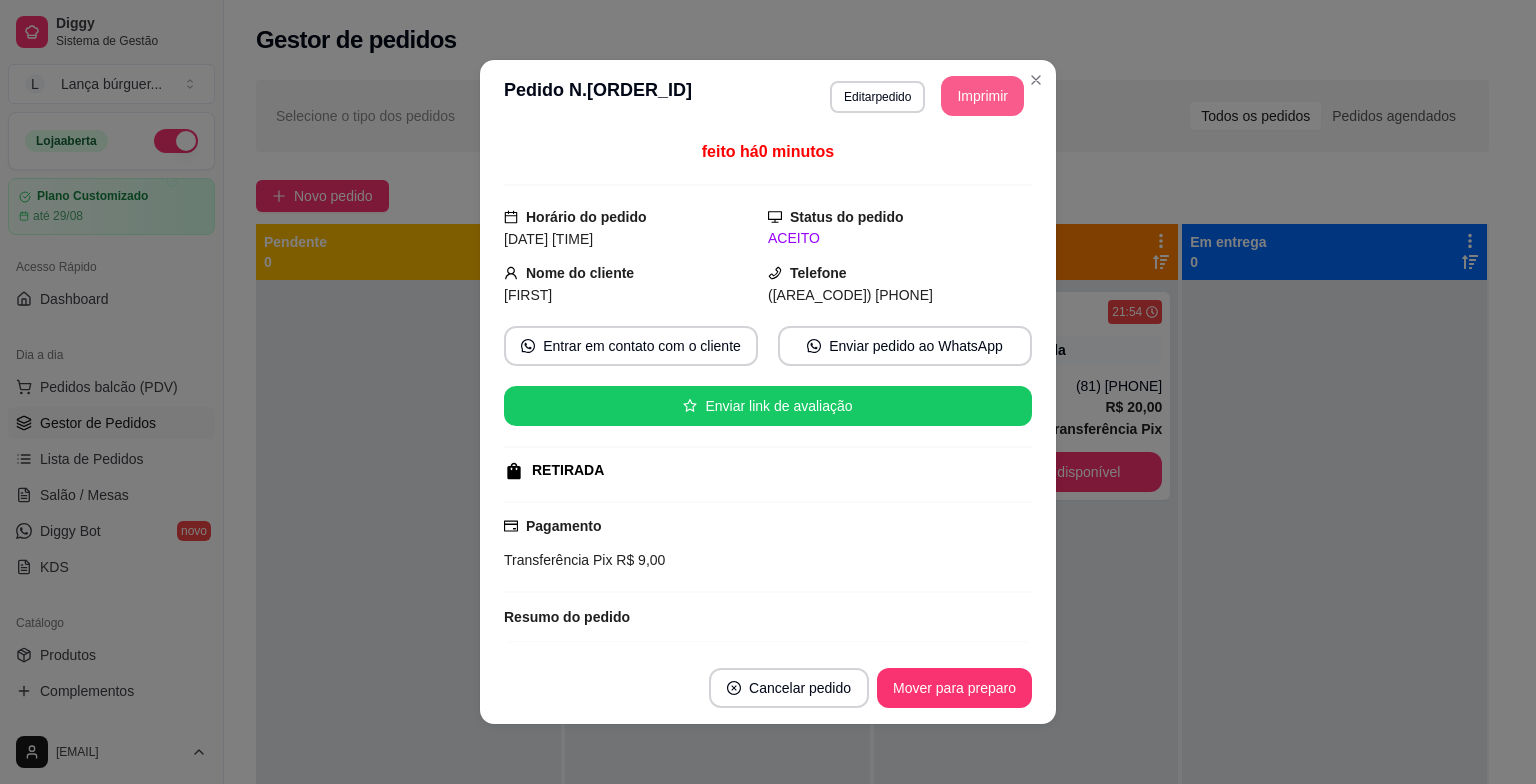 scroll, scrollTop: 0, scrollLeft: 0, axis: both 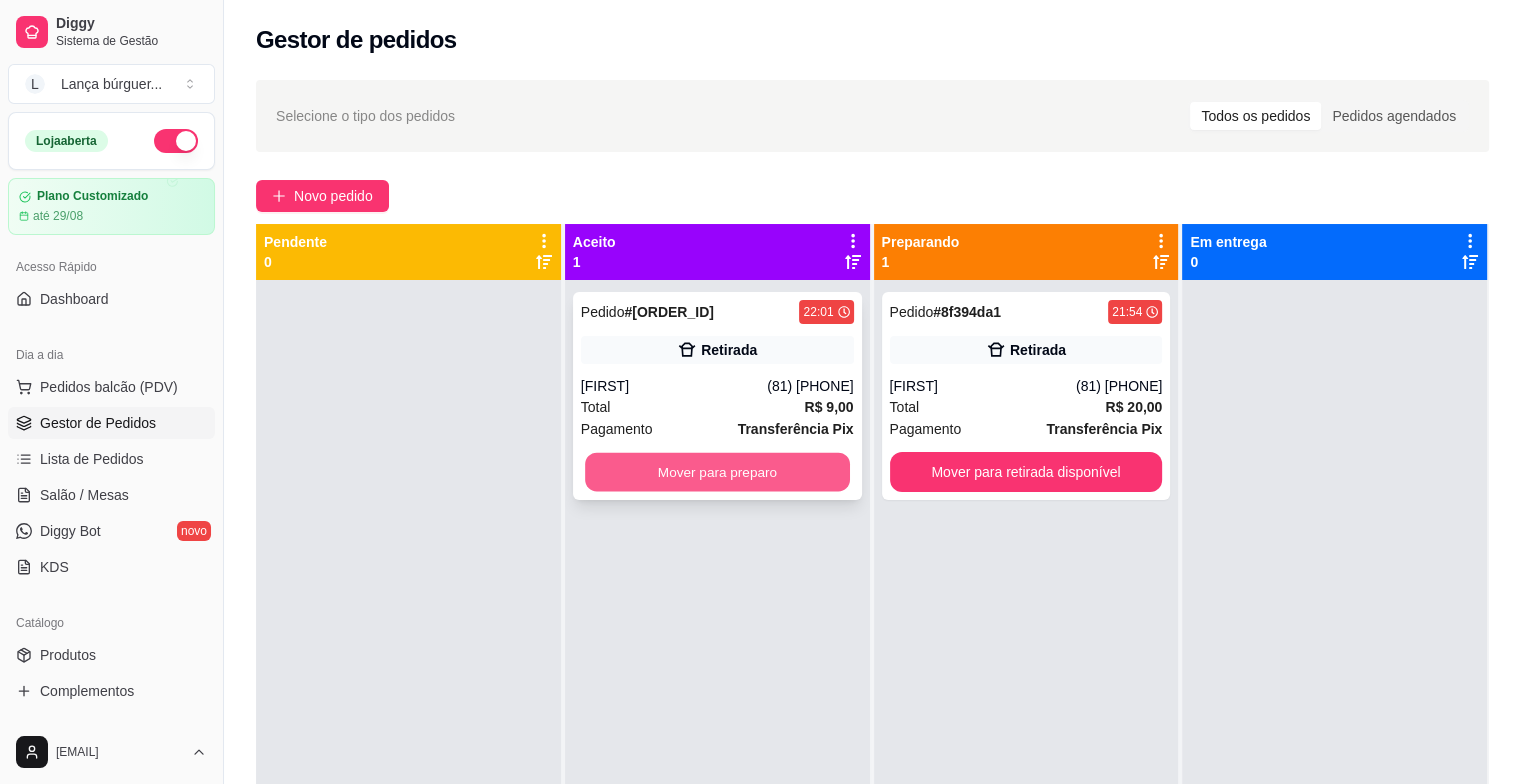 click on "Mover para preparo" at bounding box center (717, 472) 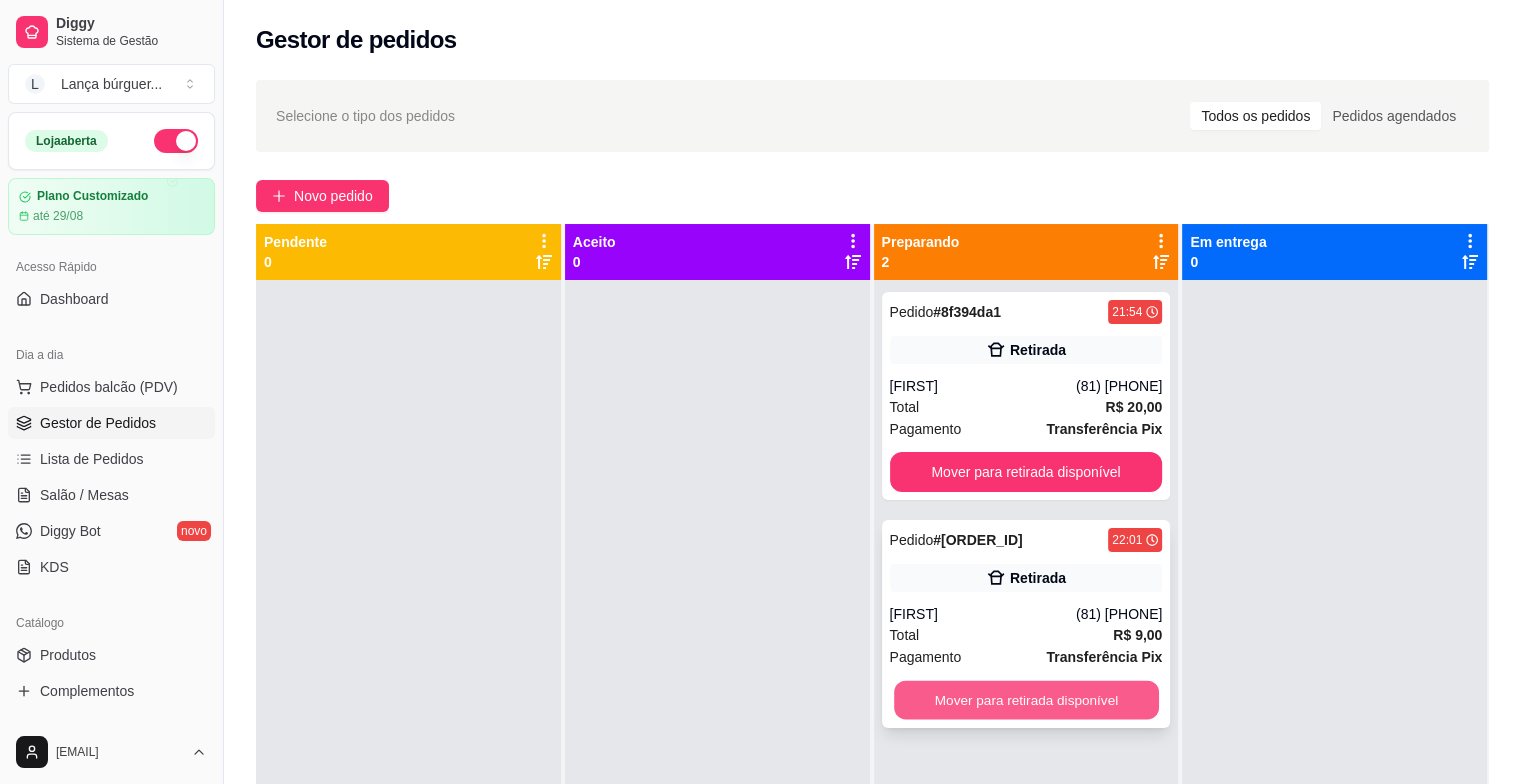 click on "Mover para retirada disponível" at bounding box center [1026, 700] 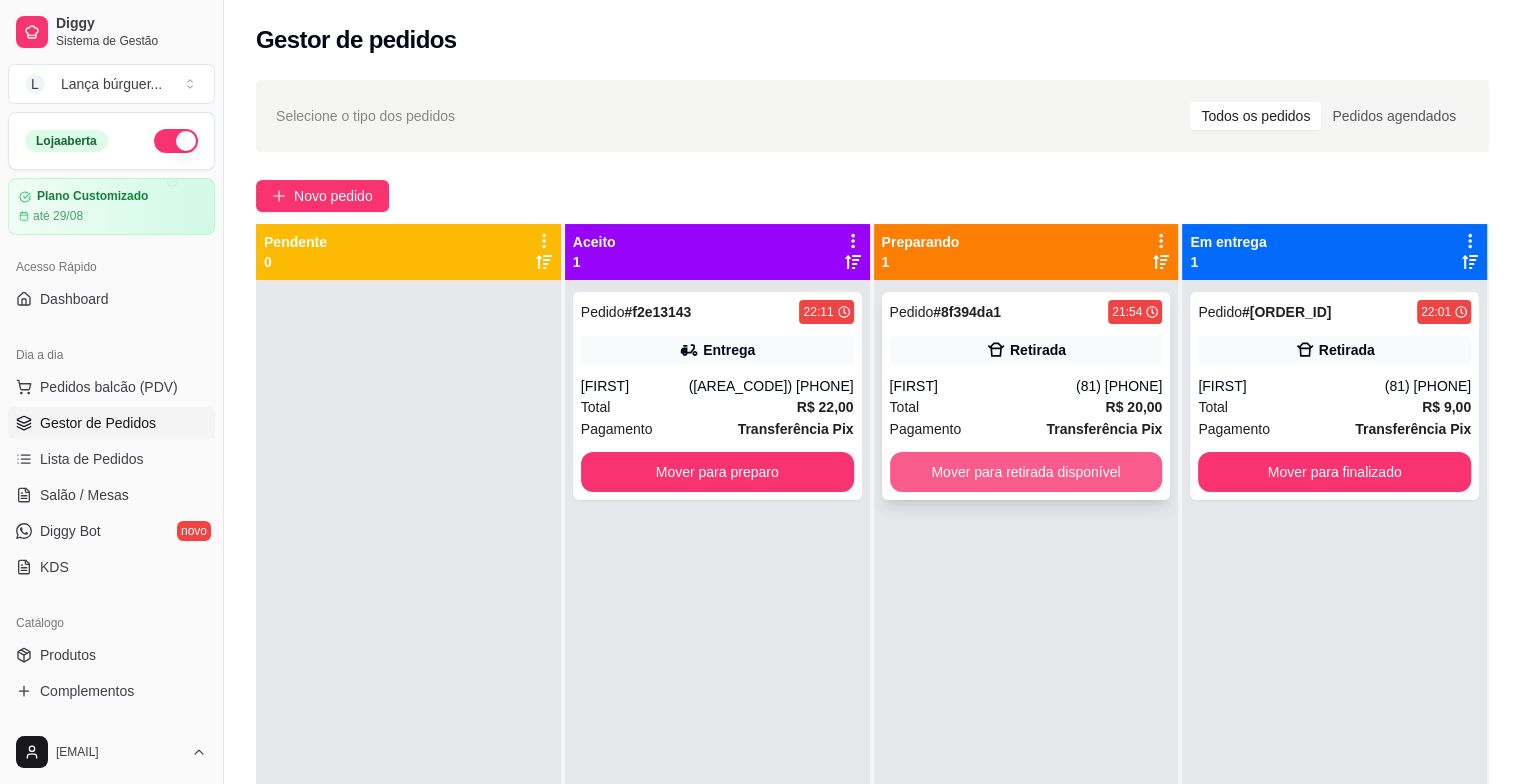 click on "Mover para retirada disponível" at bounding box center (1026, 472) 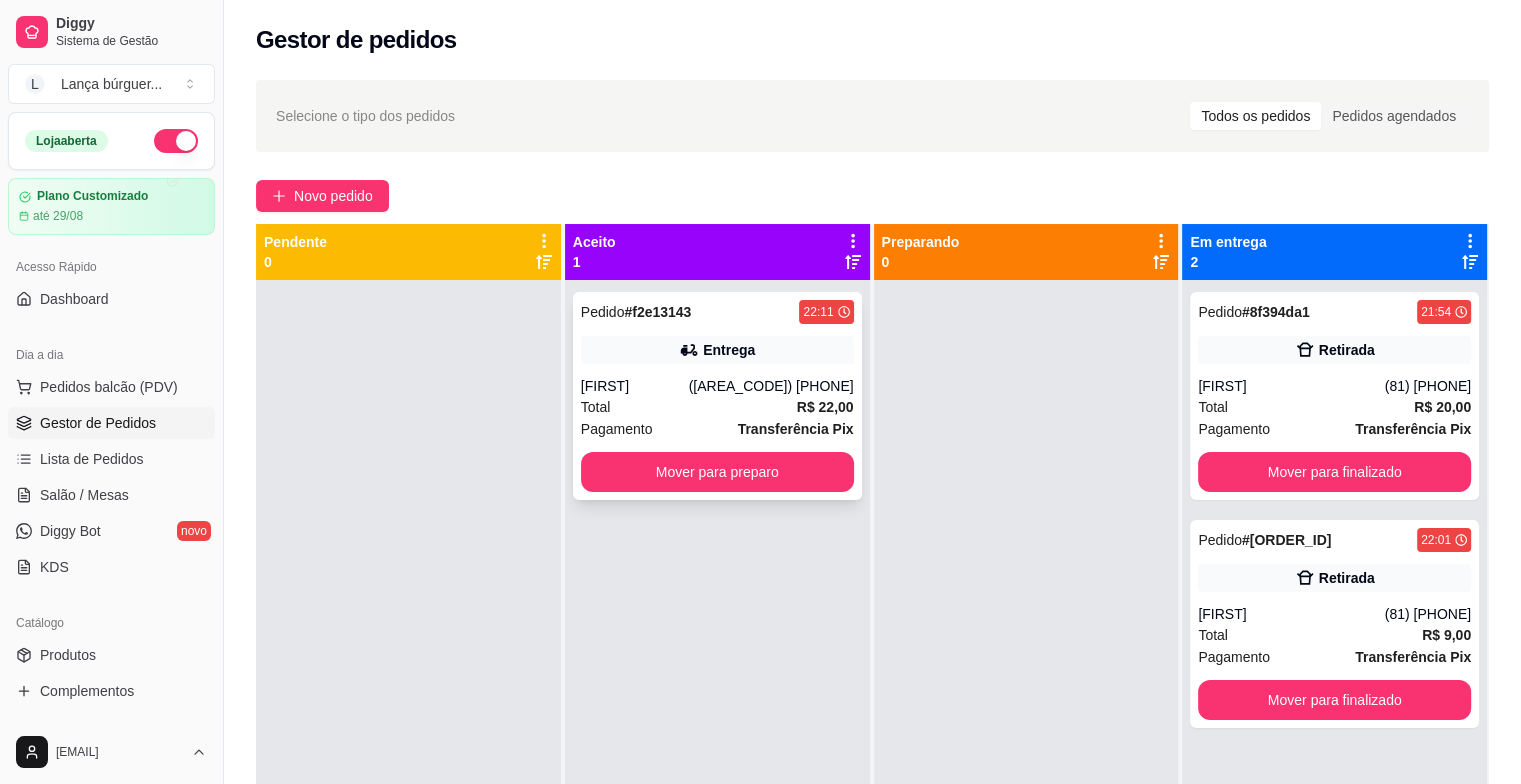 click on "[FIRST]" at bounding box center [635, 386] 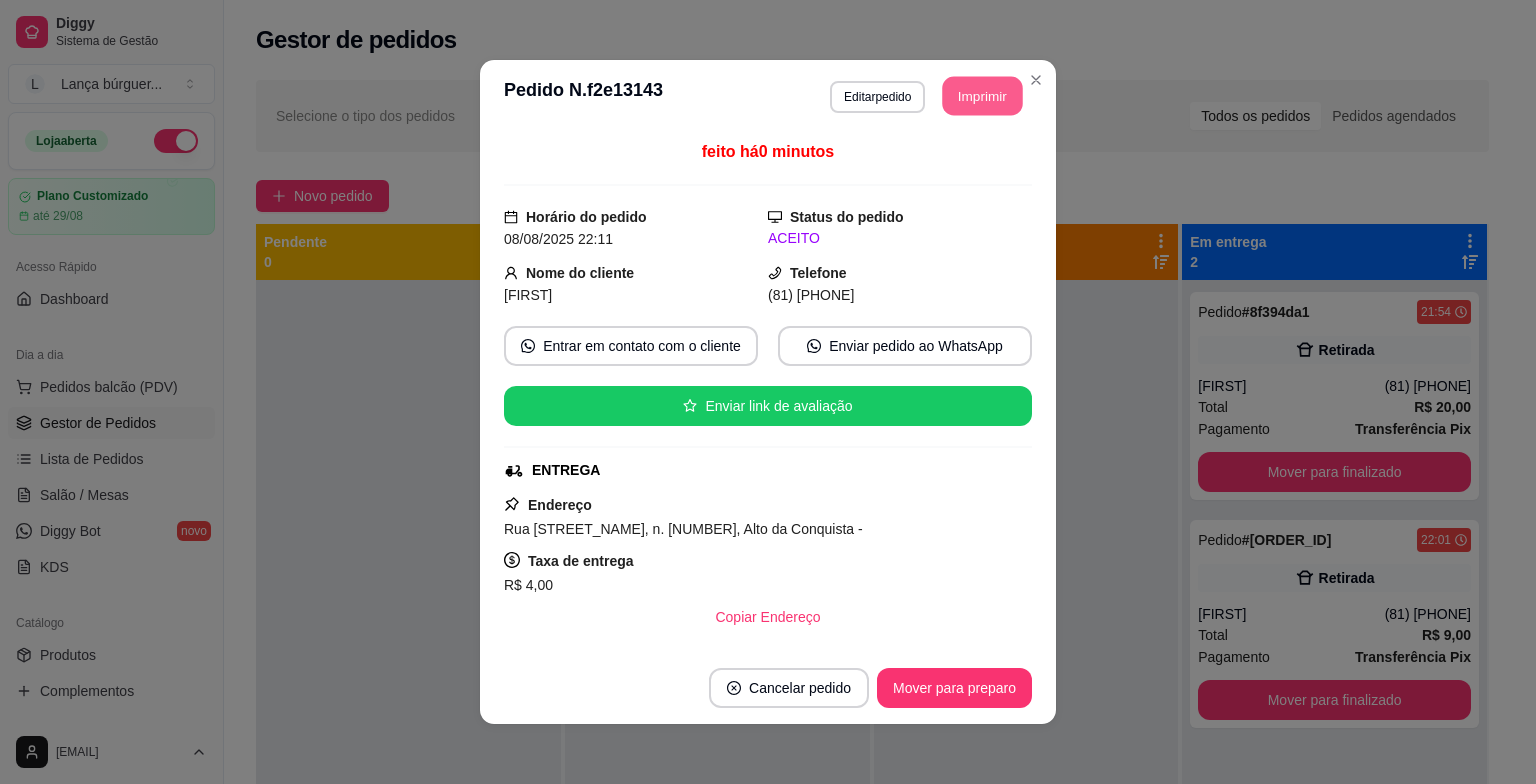 click on "Imprimir" at bounding box center (983, 96) 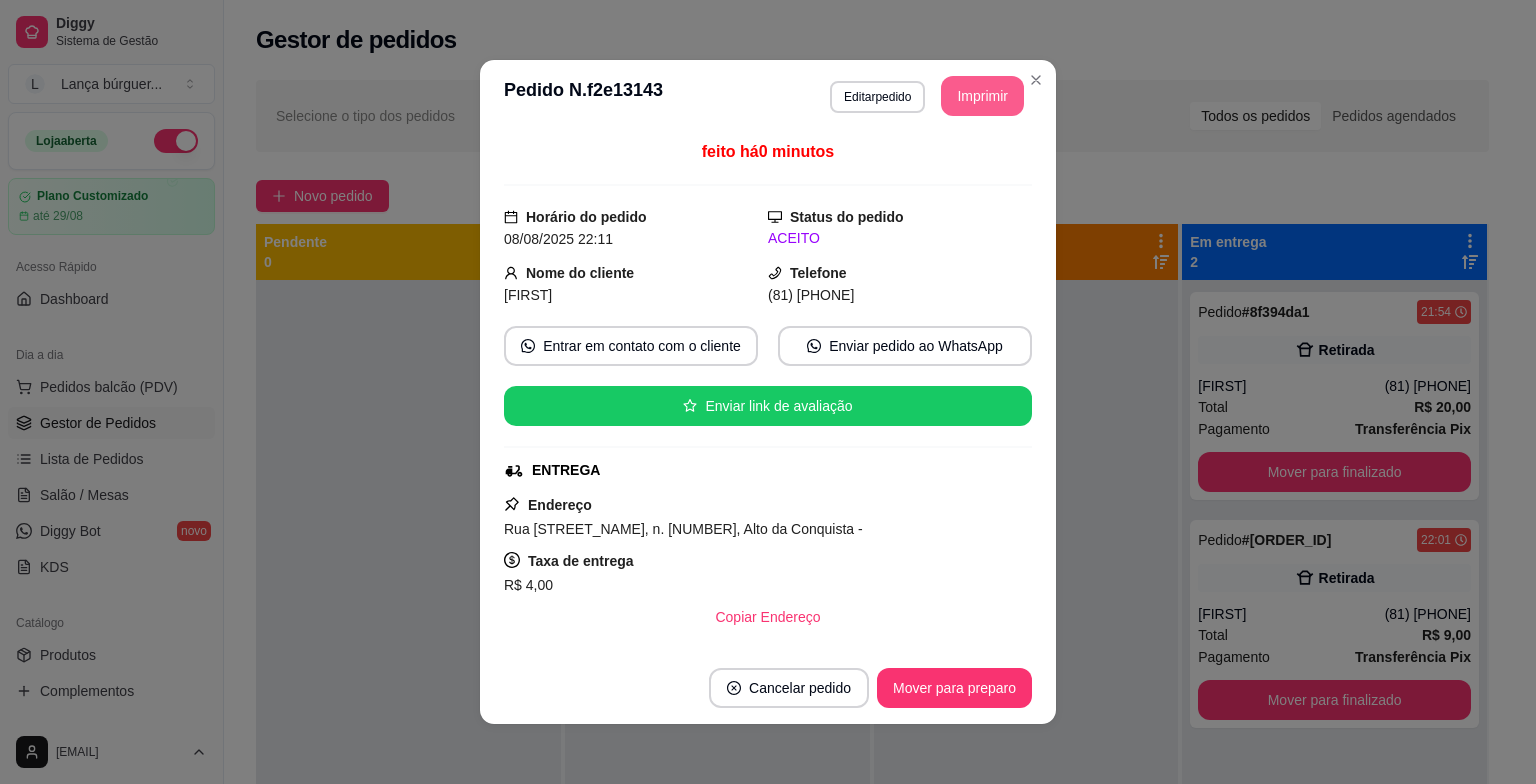 scroll, scrollTop: 0, scrollLeft: 0, axis: both 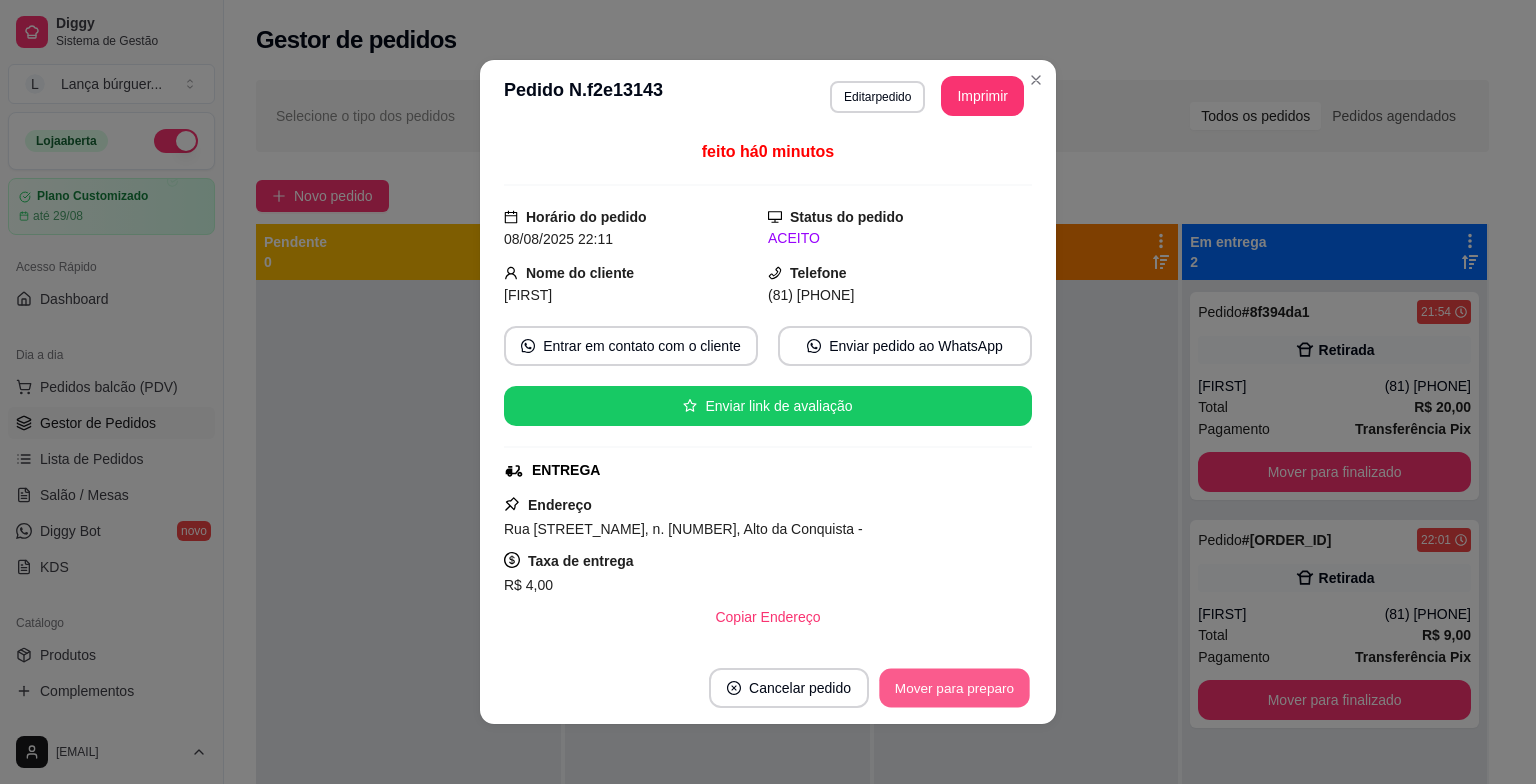 click on "Mover para preparo" at bounding box center [954, 688] 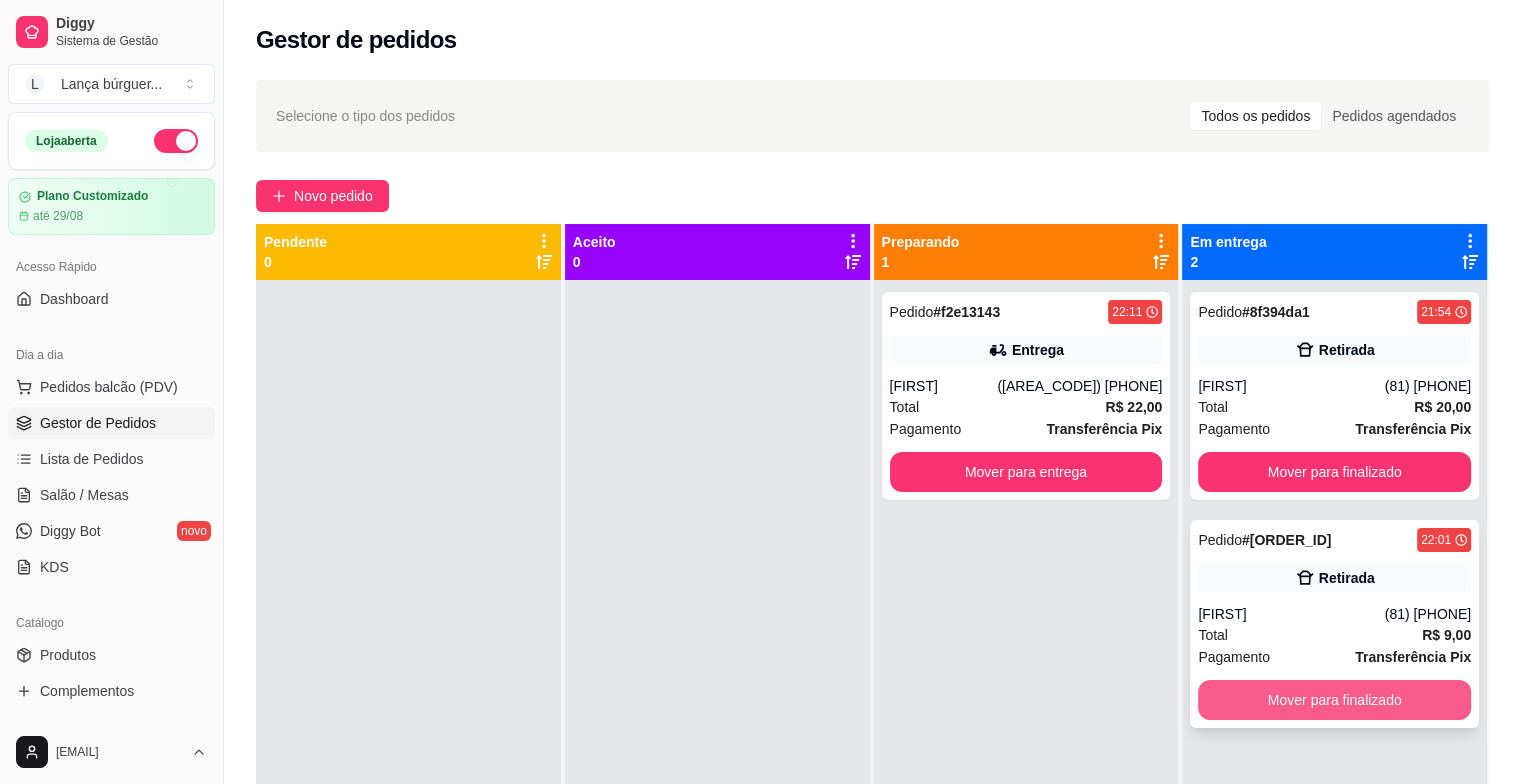 click on "Mover para finalizado" at bounding box center (1334, 700) 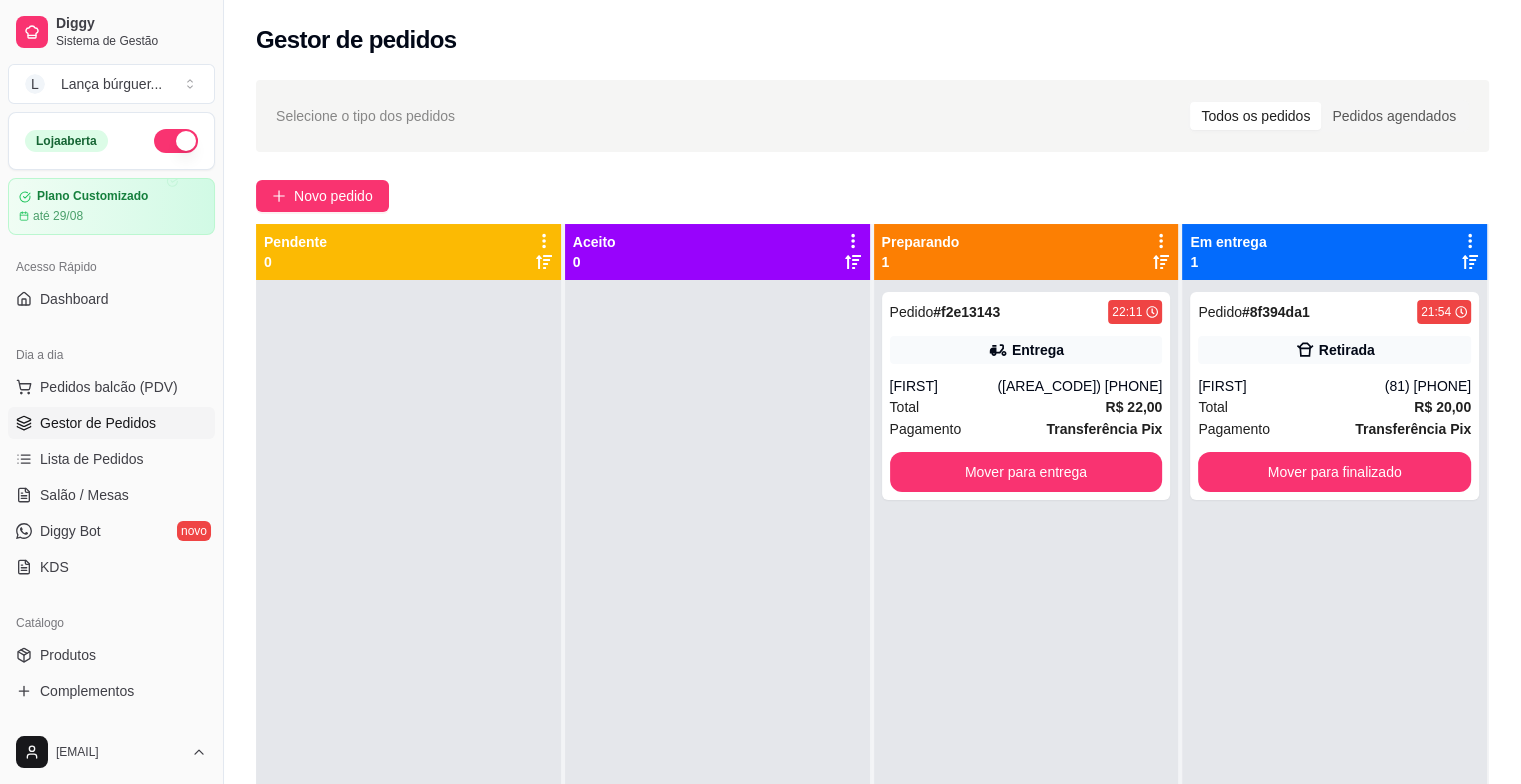 drag, startPoint x: 1352, startPoint y: 700, endPoint x: 1507, endPoint y: 361, distance: 372.7546 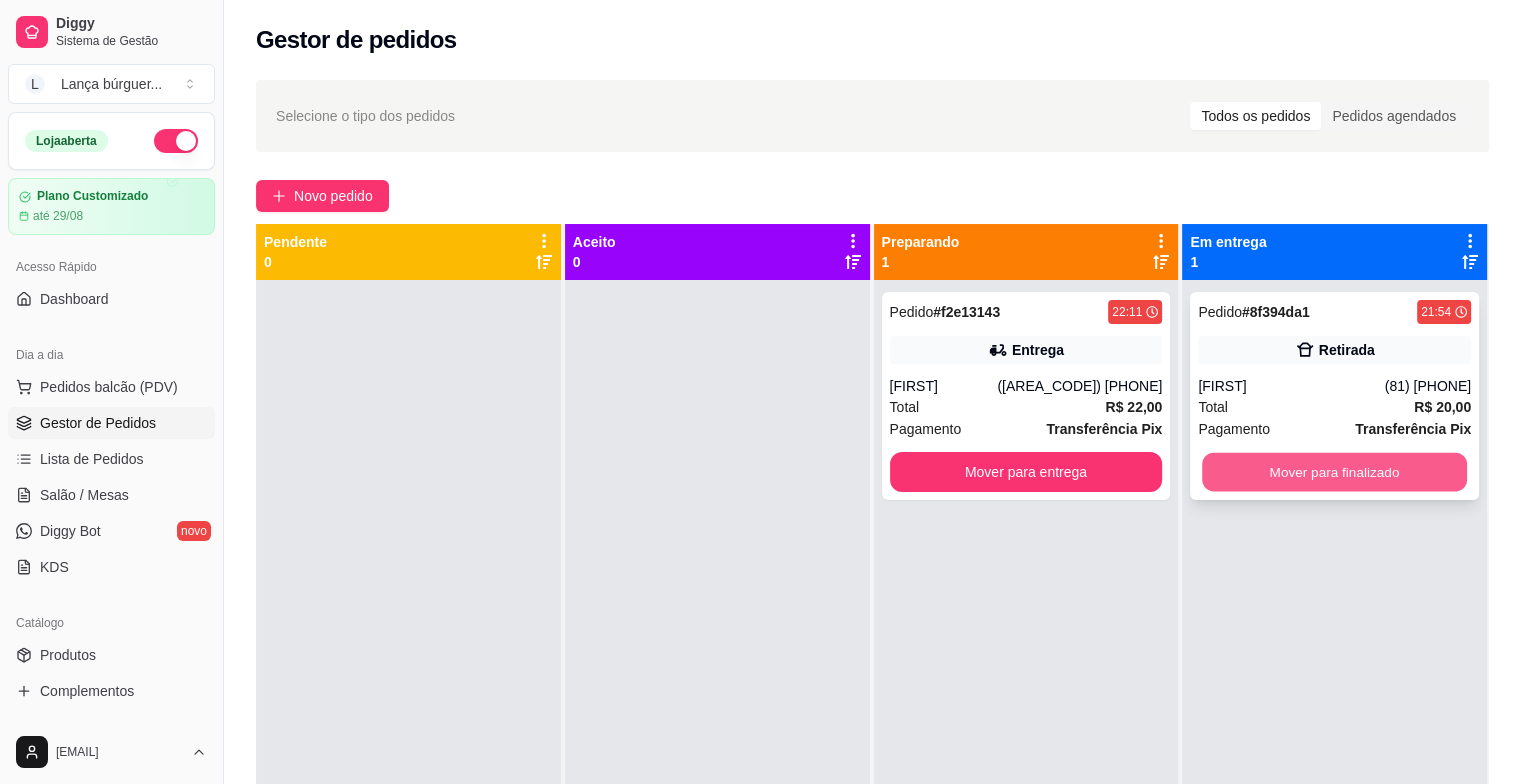click on "Mover para finalizado" at bounding box center (1334, 472) 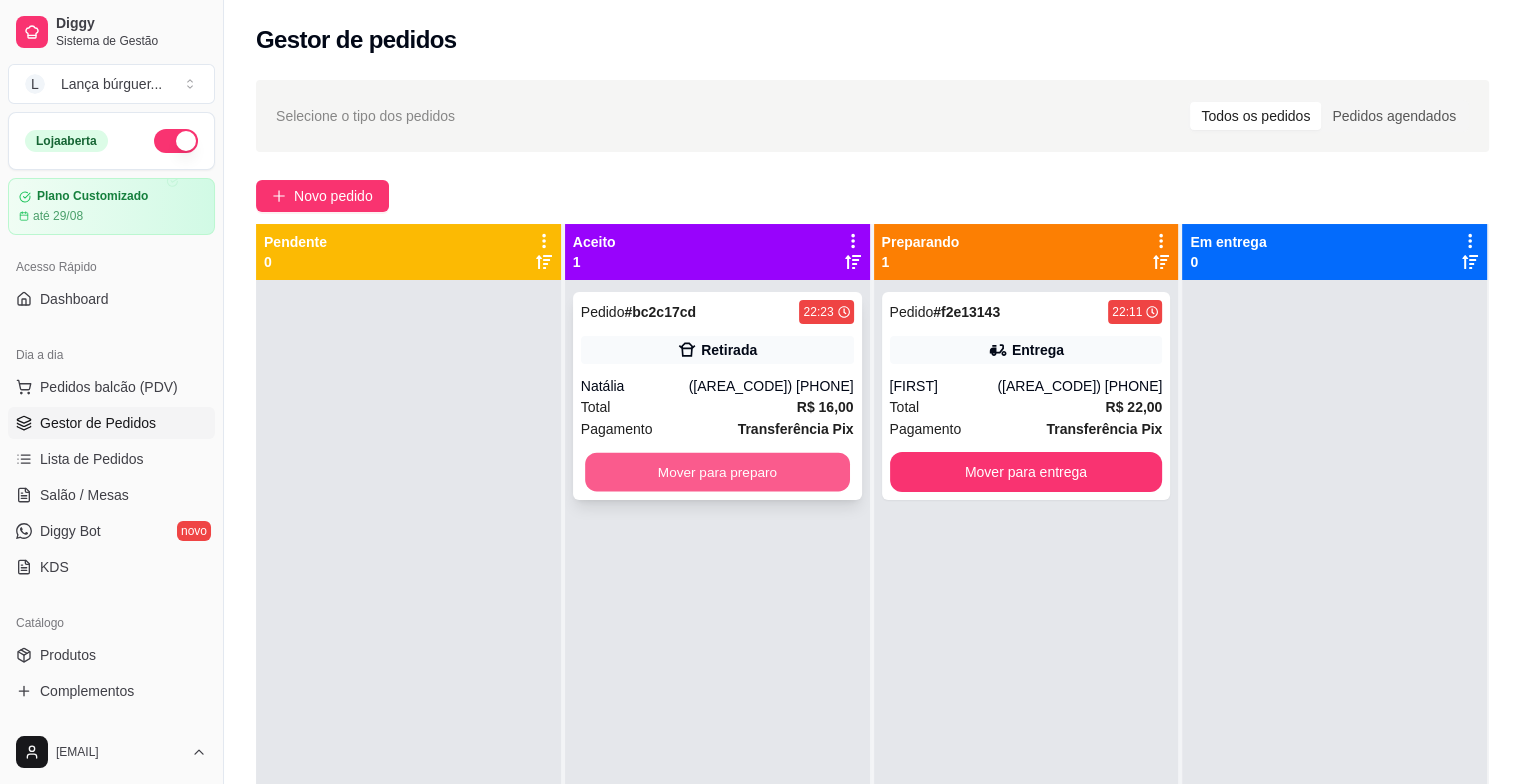 click on "Mover para preparo" at bounding box center (717, 472) 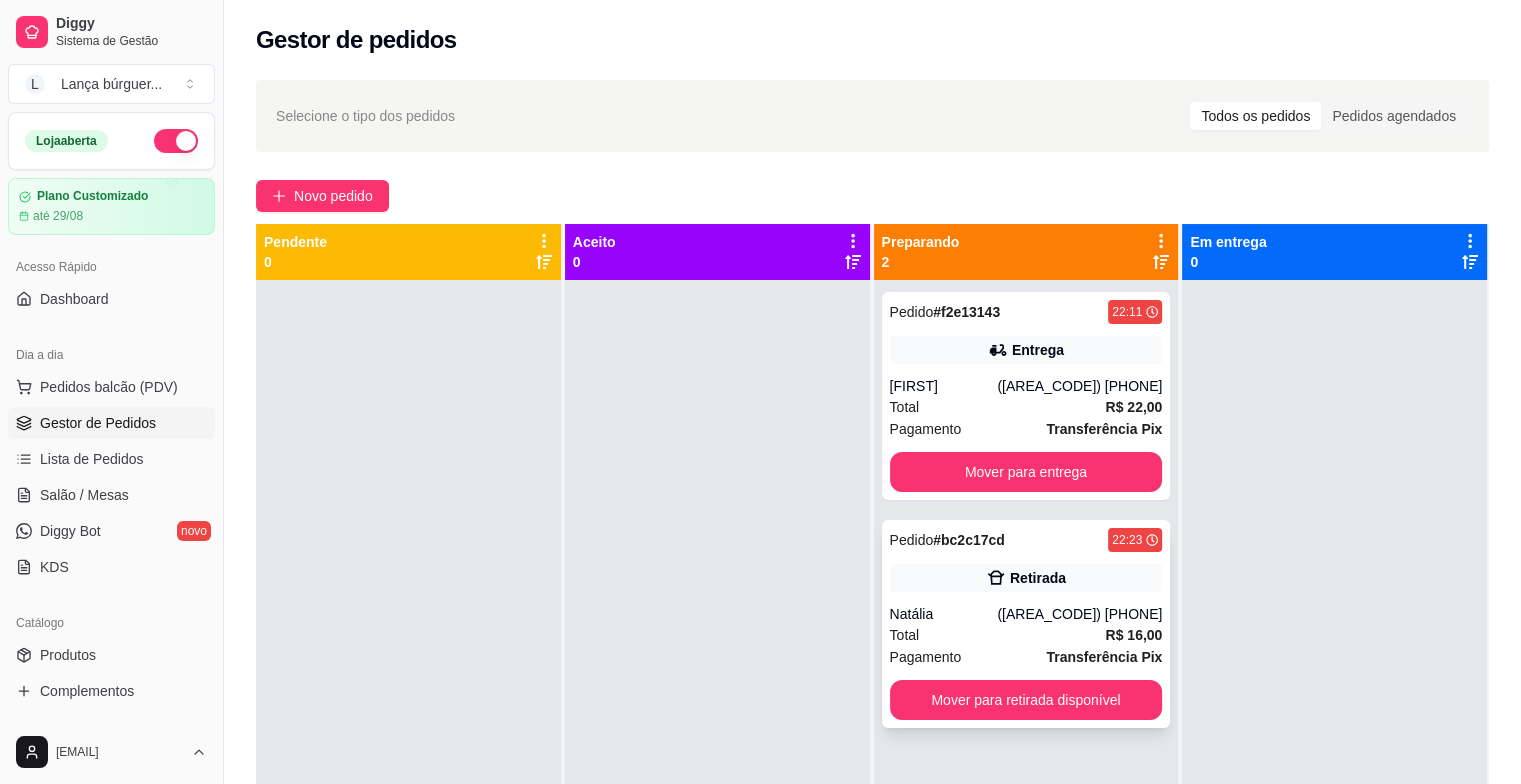 click on "Retirada" at bounding box center (1026, 578) 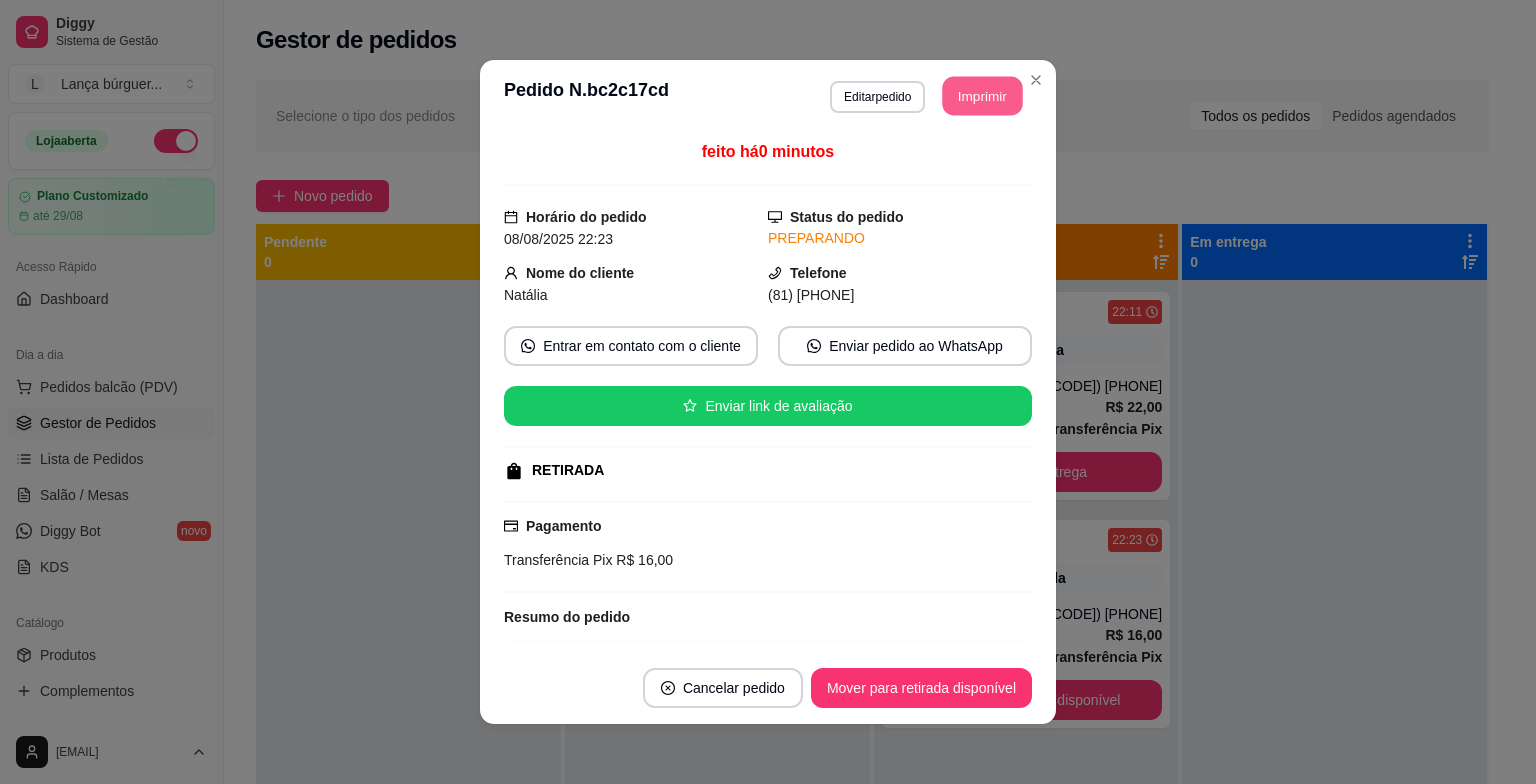 click on "Imprimir" at bounding box center [983, 96] 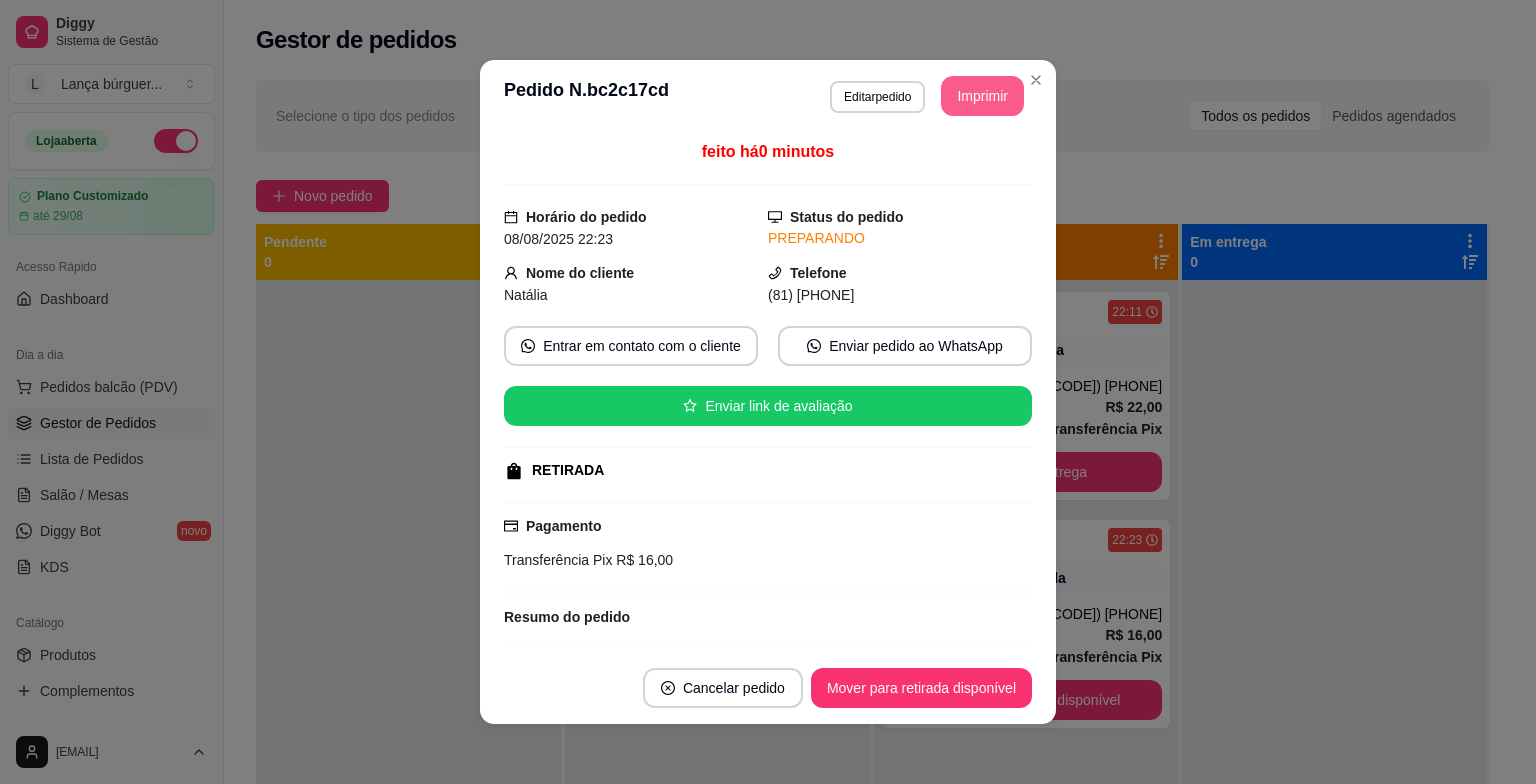 scroll, scrollTop: 0, scrollLeft: 0, axis: both 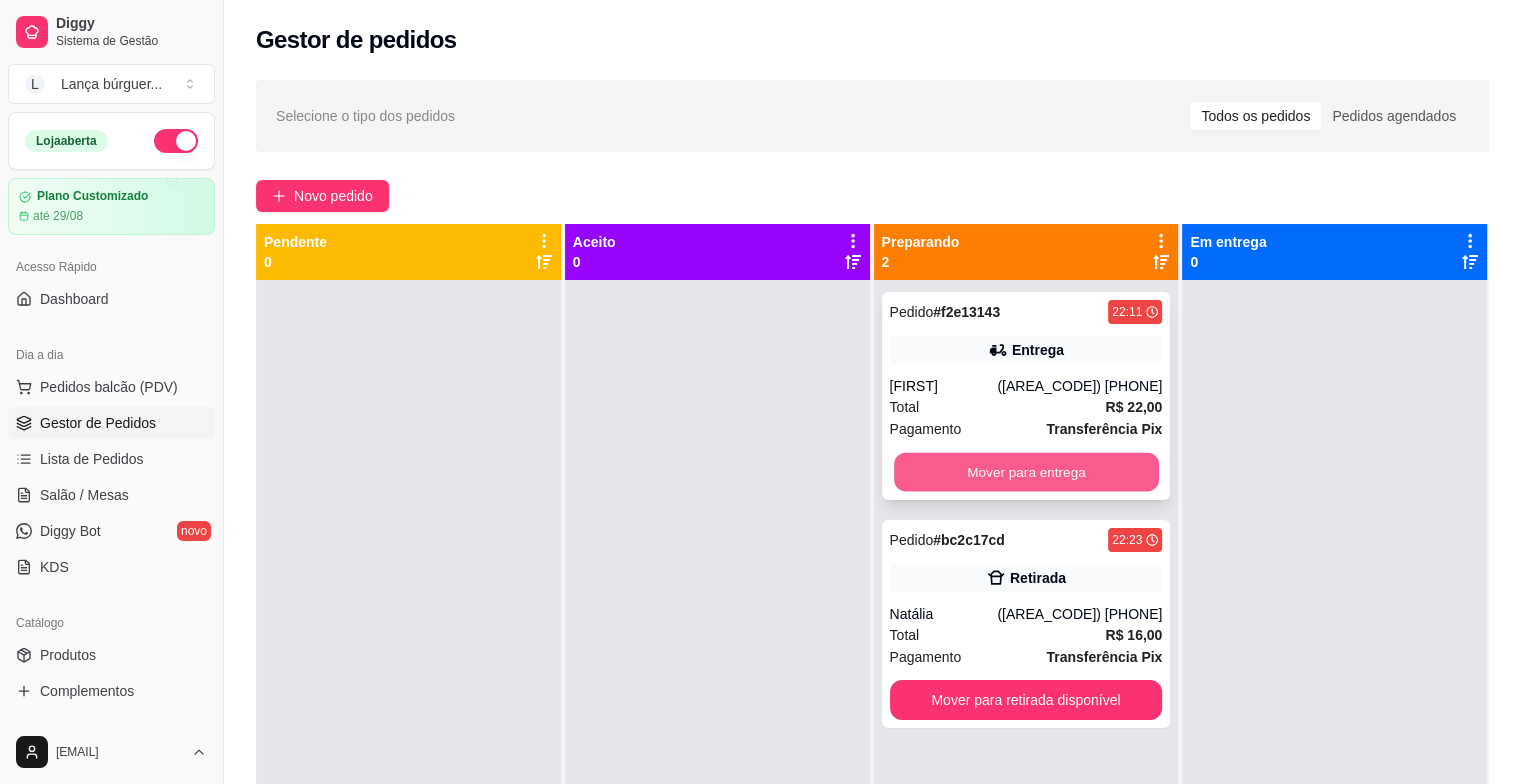 click on "Mover para entrega" at bounding box center (1026, 472) 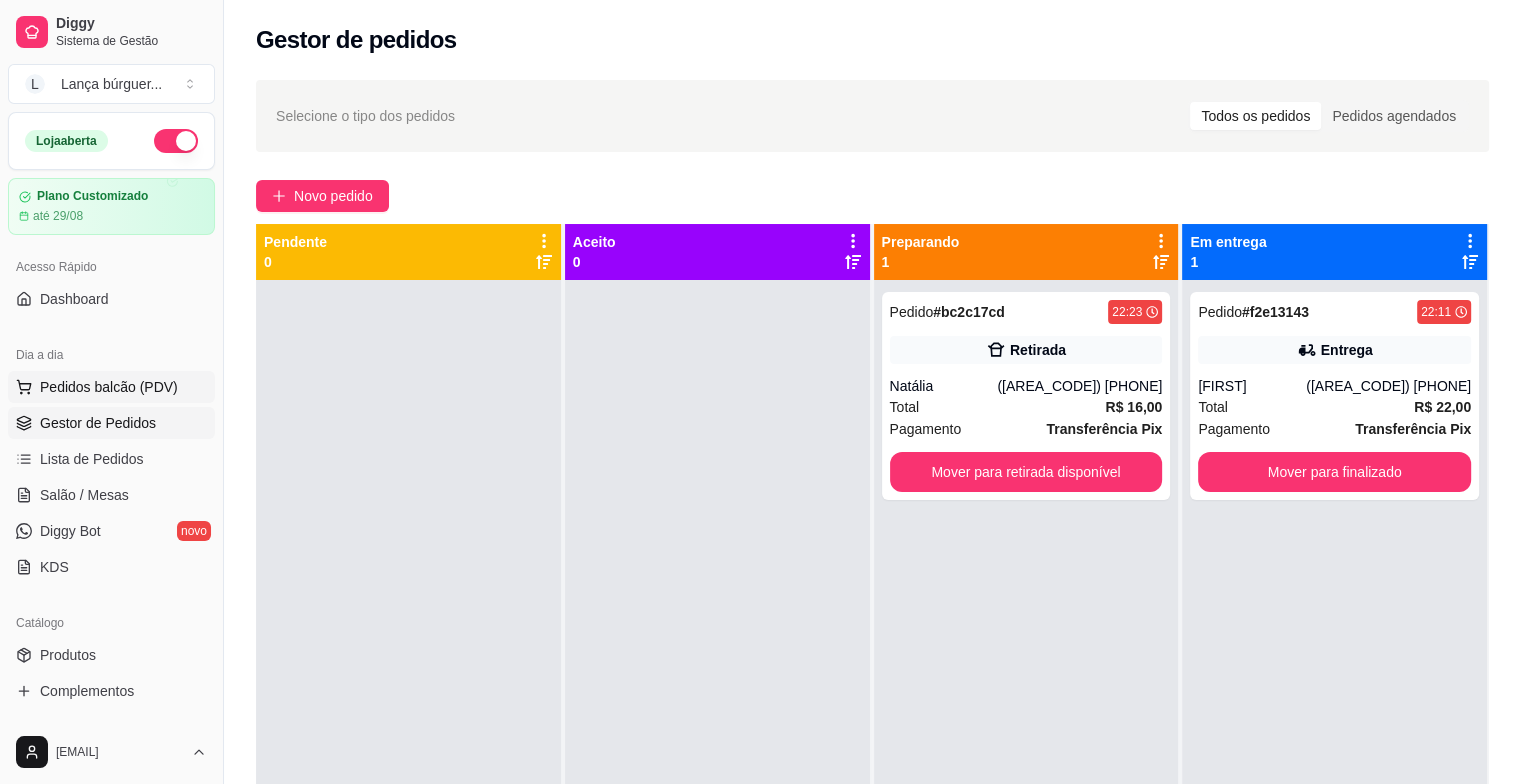 click on "Pedidos balcão (PDV)" at bounding box center (109, 387) 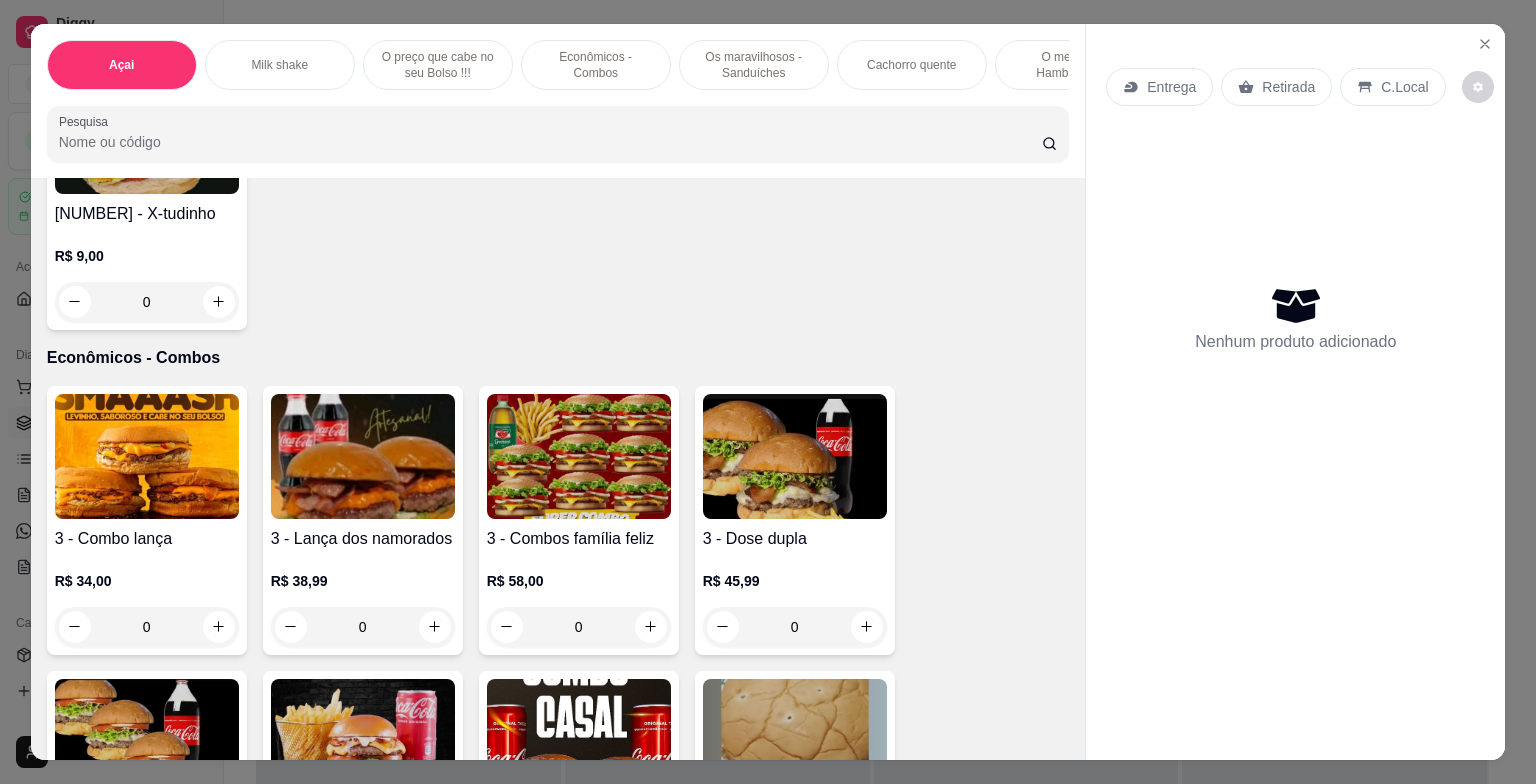 scroll, scrollTop: 1988, scrollLeft: 0, axis: vertical 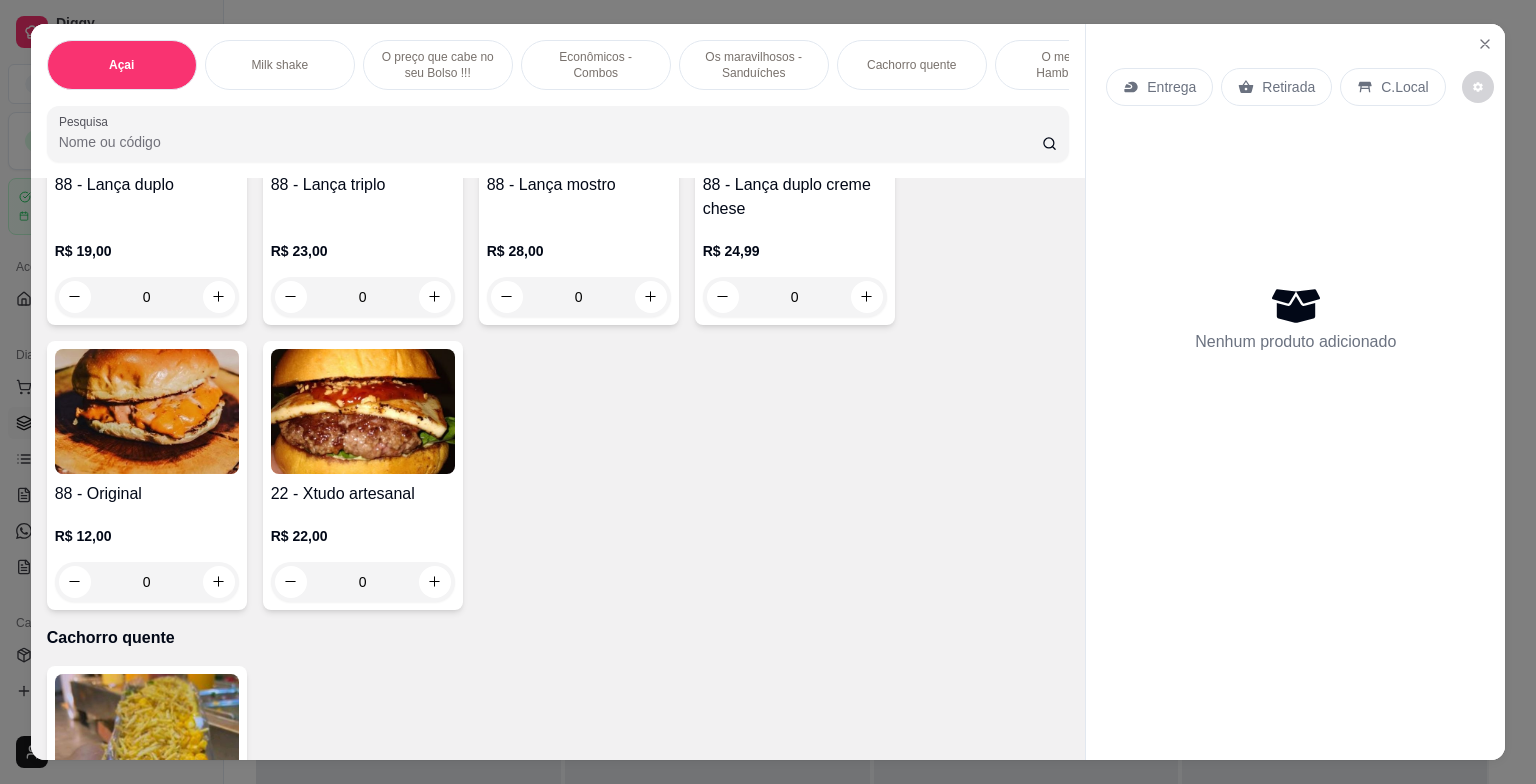 click at bounding box center (147, 411) 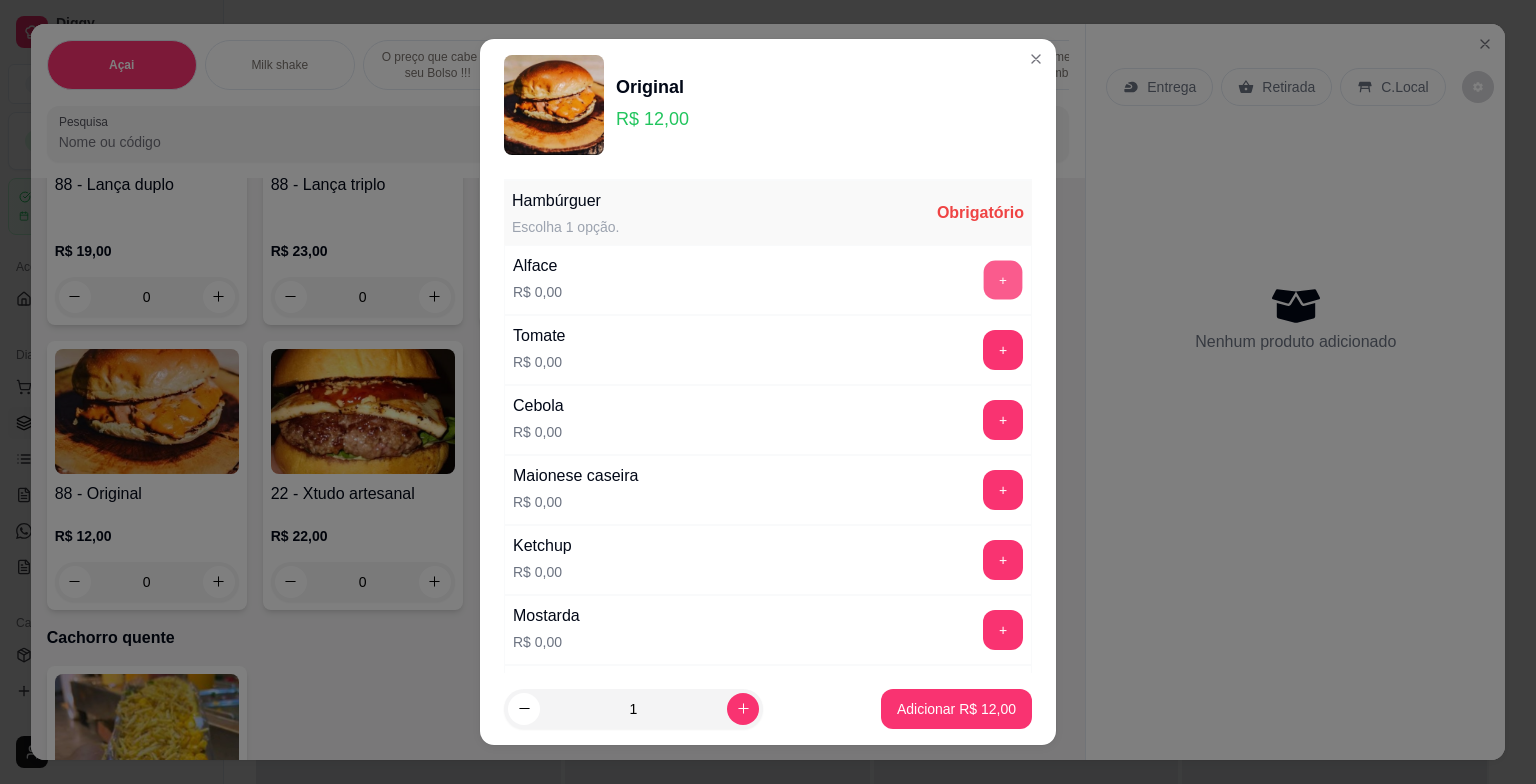 click on "+" at bounding box center (1003, 280) 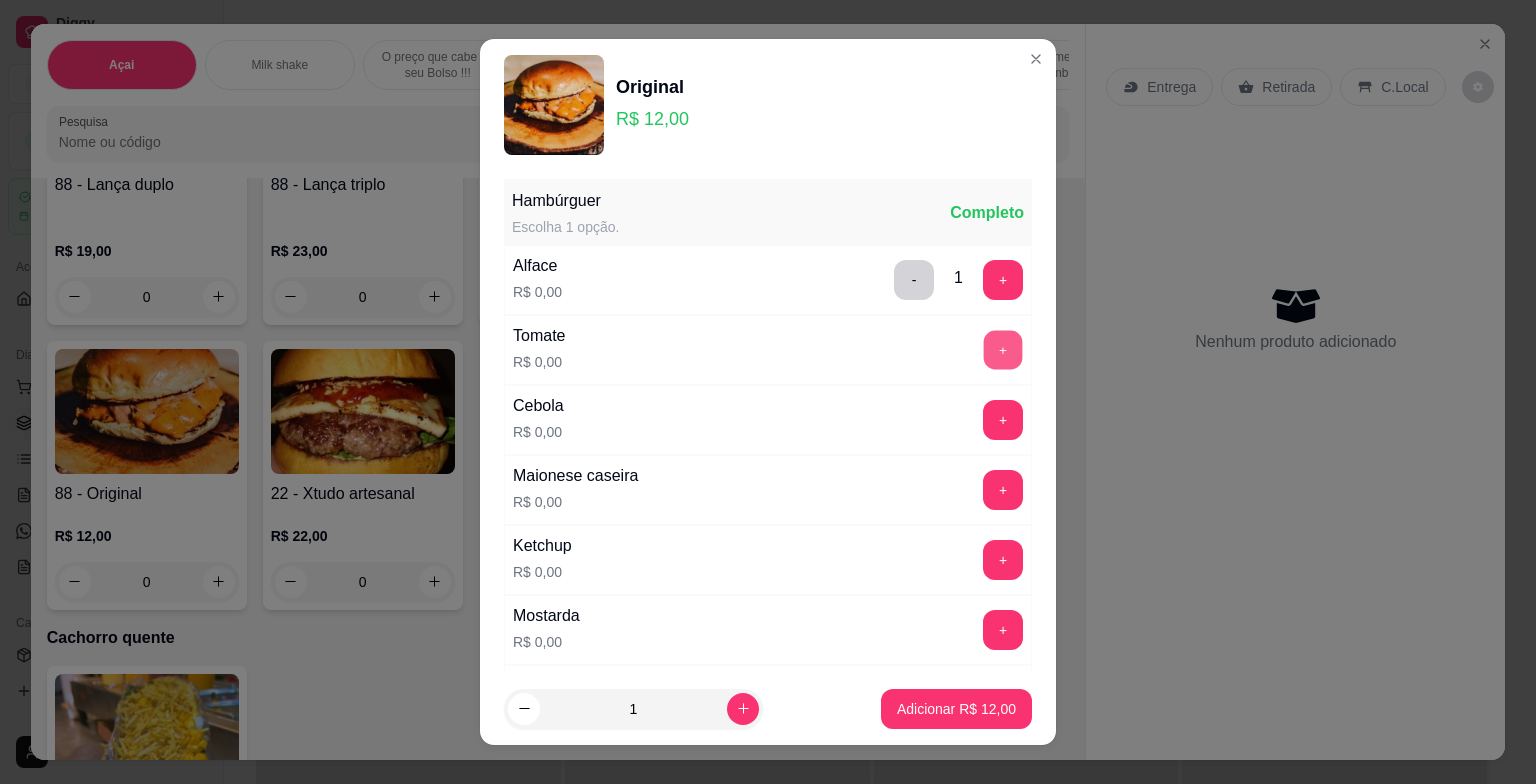 click on "+" at bounding box center [1003, 350] 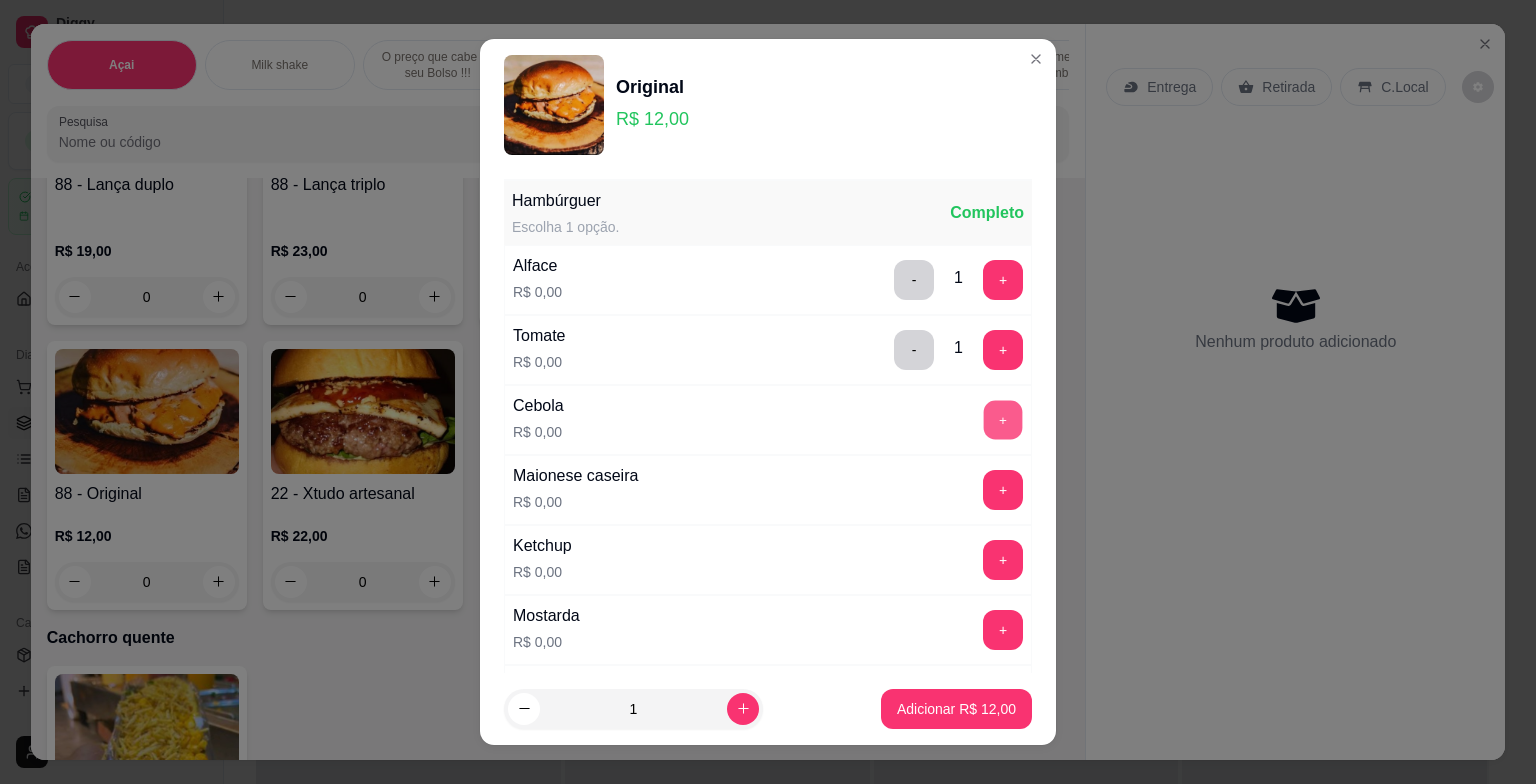click on "+" at bounding box center (1003, 420) 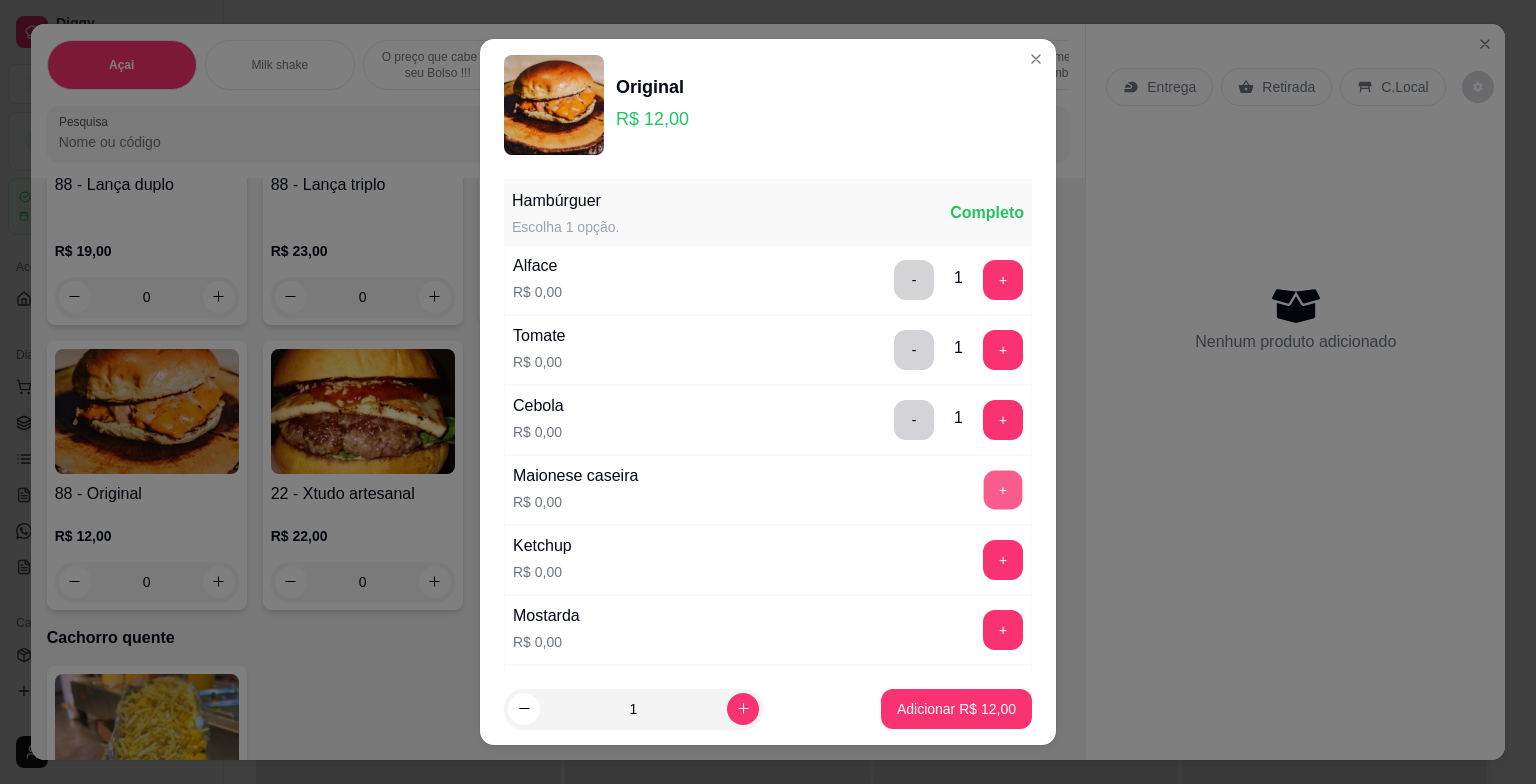 click on "+" at bounding box center (1003, 490) 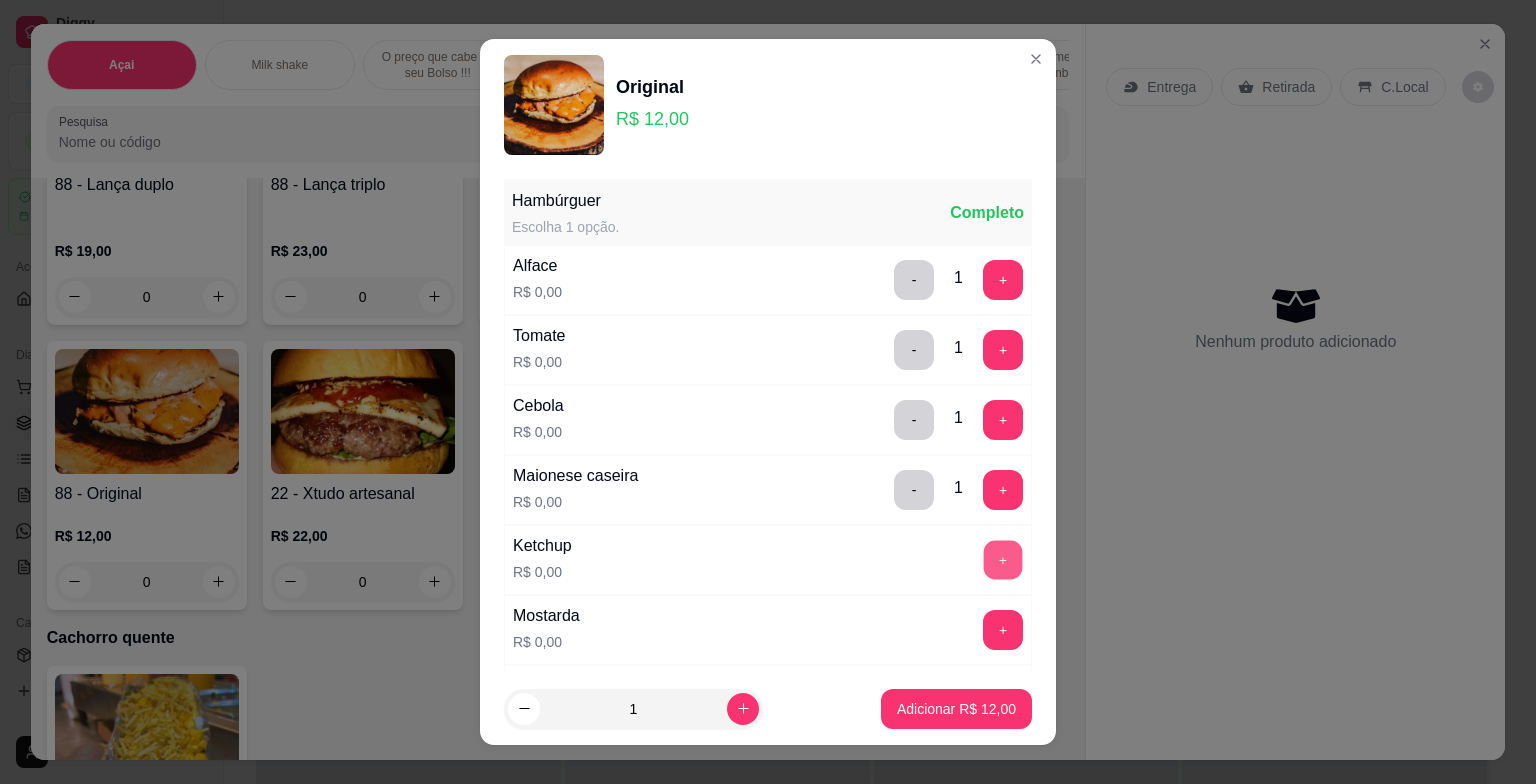 click on "+" at bounding box center (1003, 560) 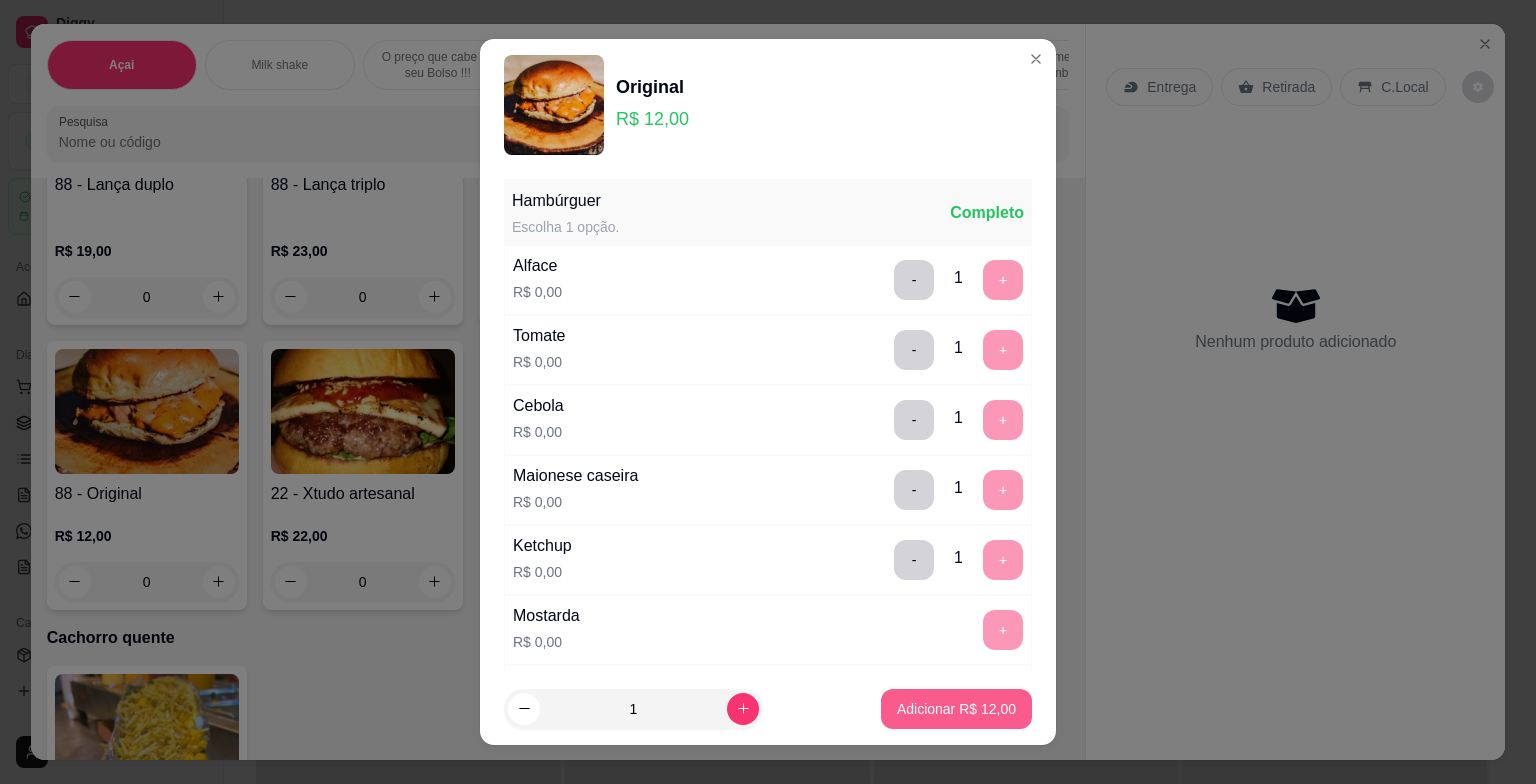 click on "Adicionar   R$ 12,00" at bounding box center [956, 709] 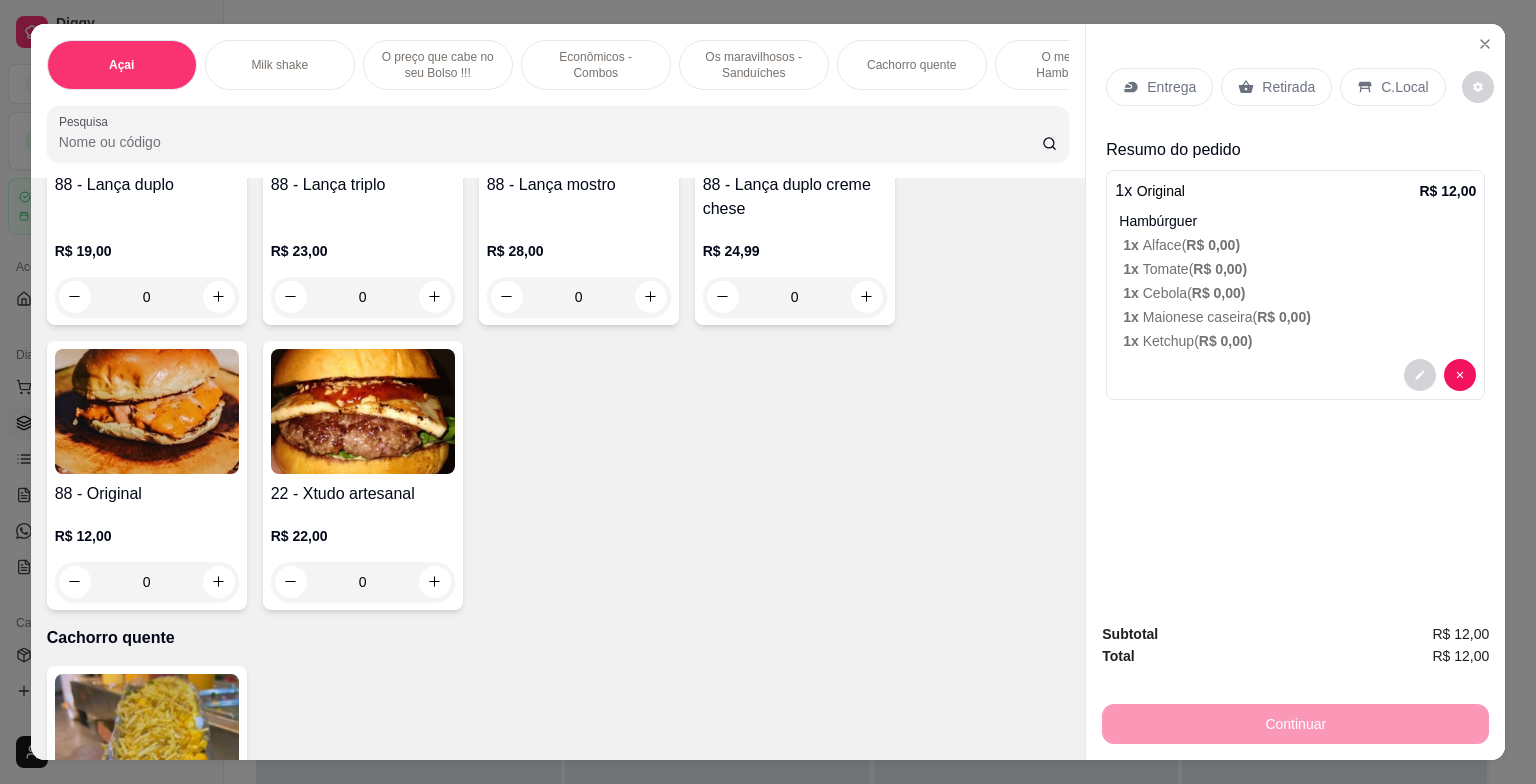 click at bounding box center [147, 411] 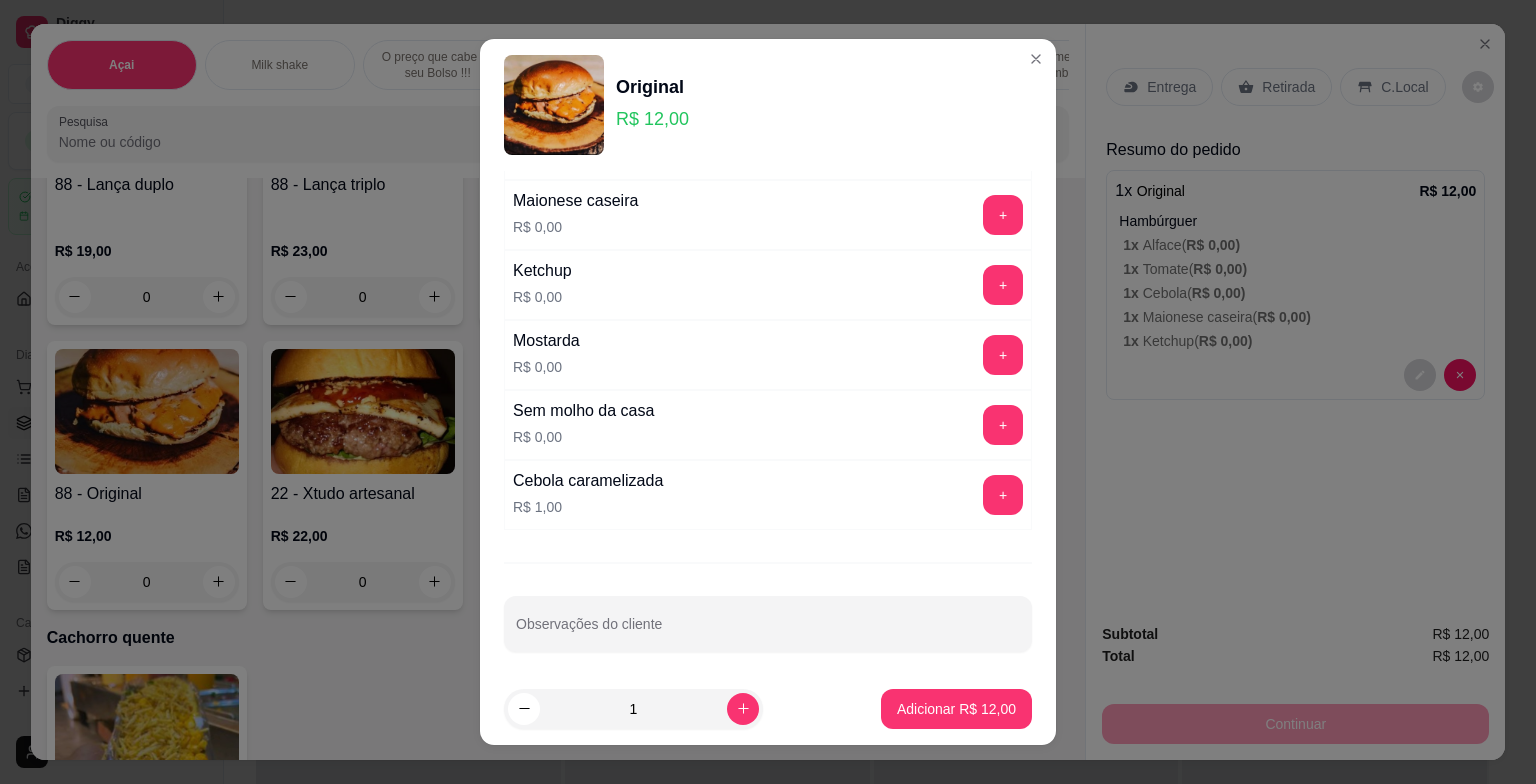 scroll, scrollTop: 278, scrollLeft: 0, axis: vertical 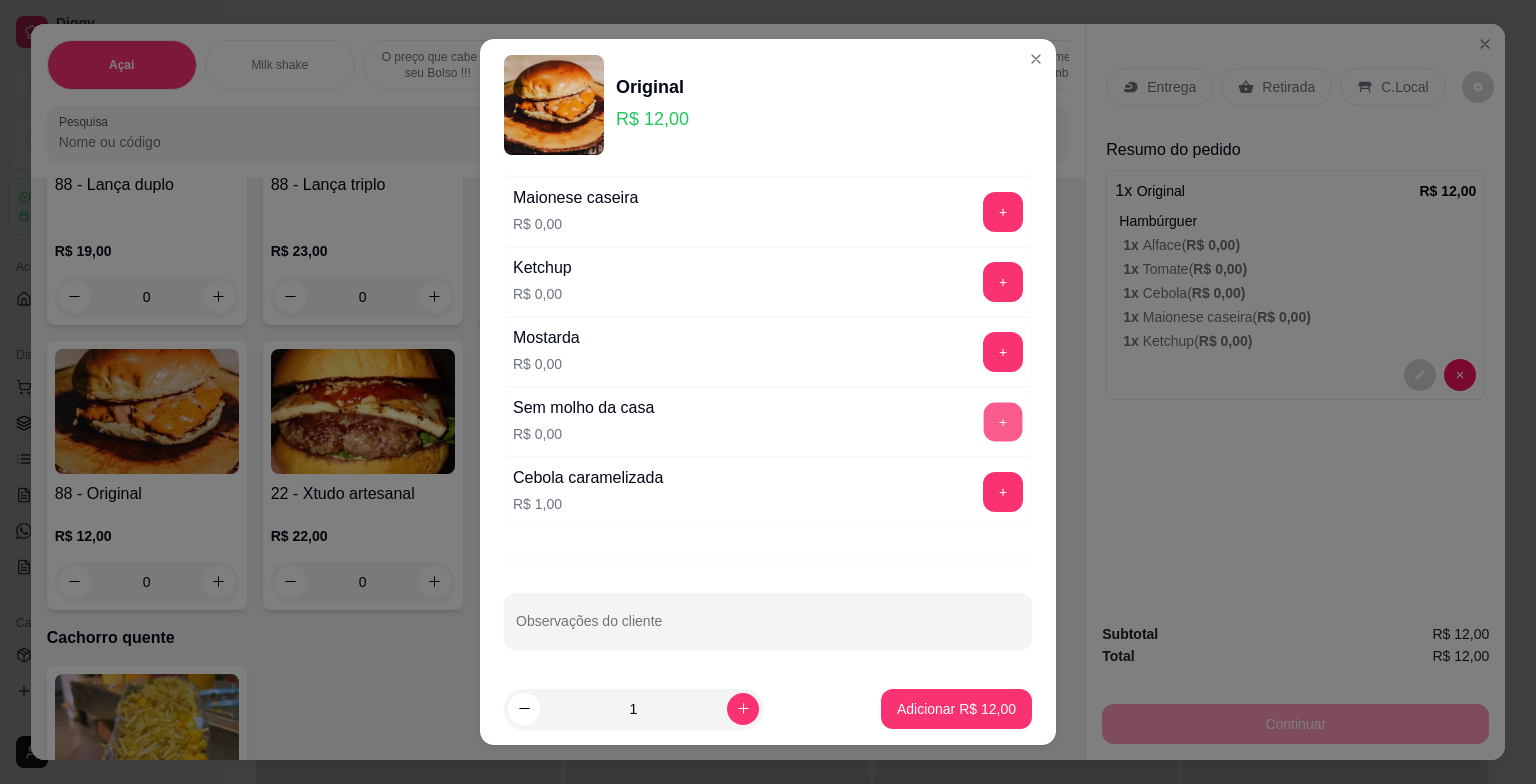 click on "+" at bounding box center [1003, 422] 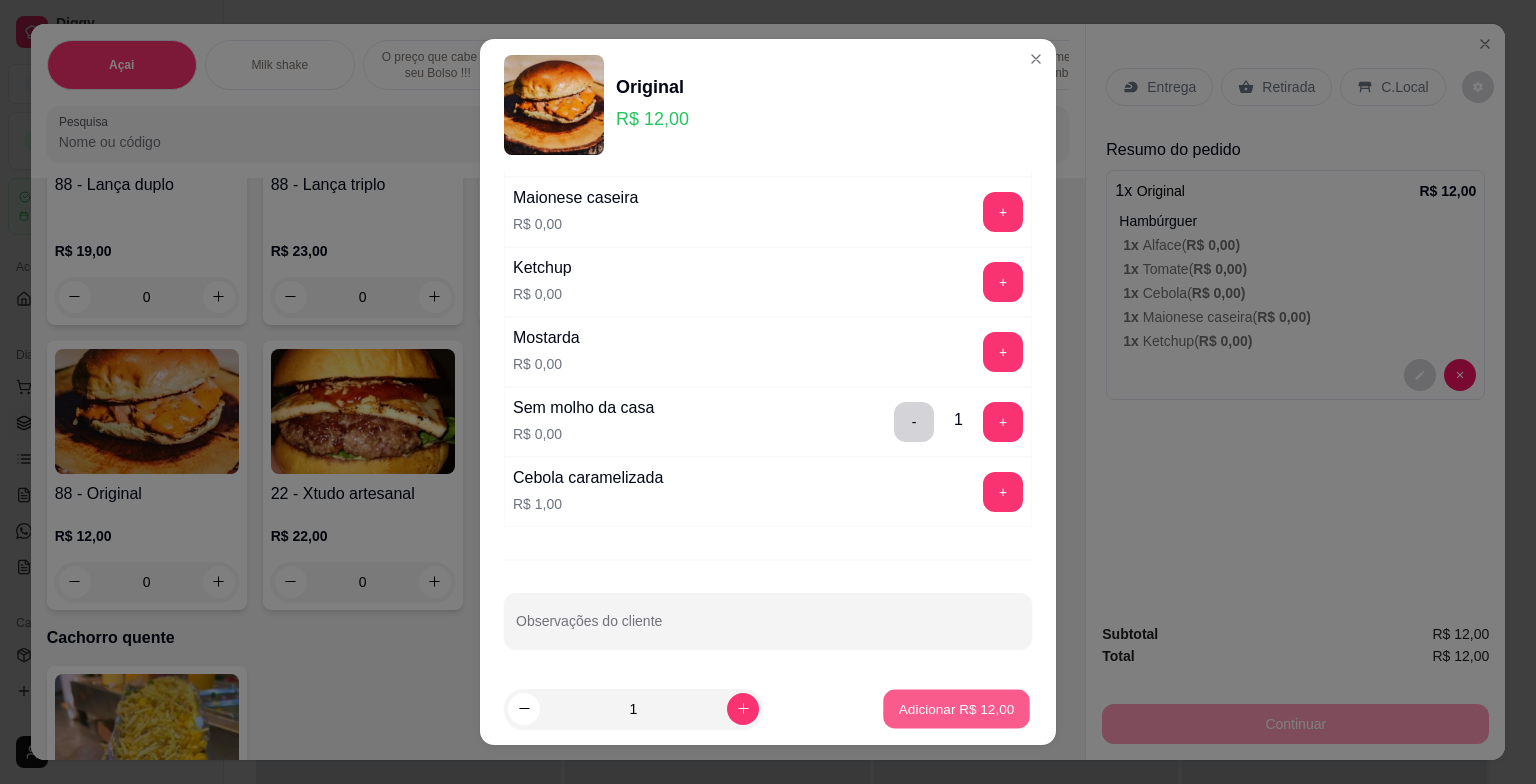 click on "Adicionar   R$ 12,00" at bounding box center [957, 708] 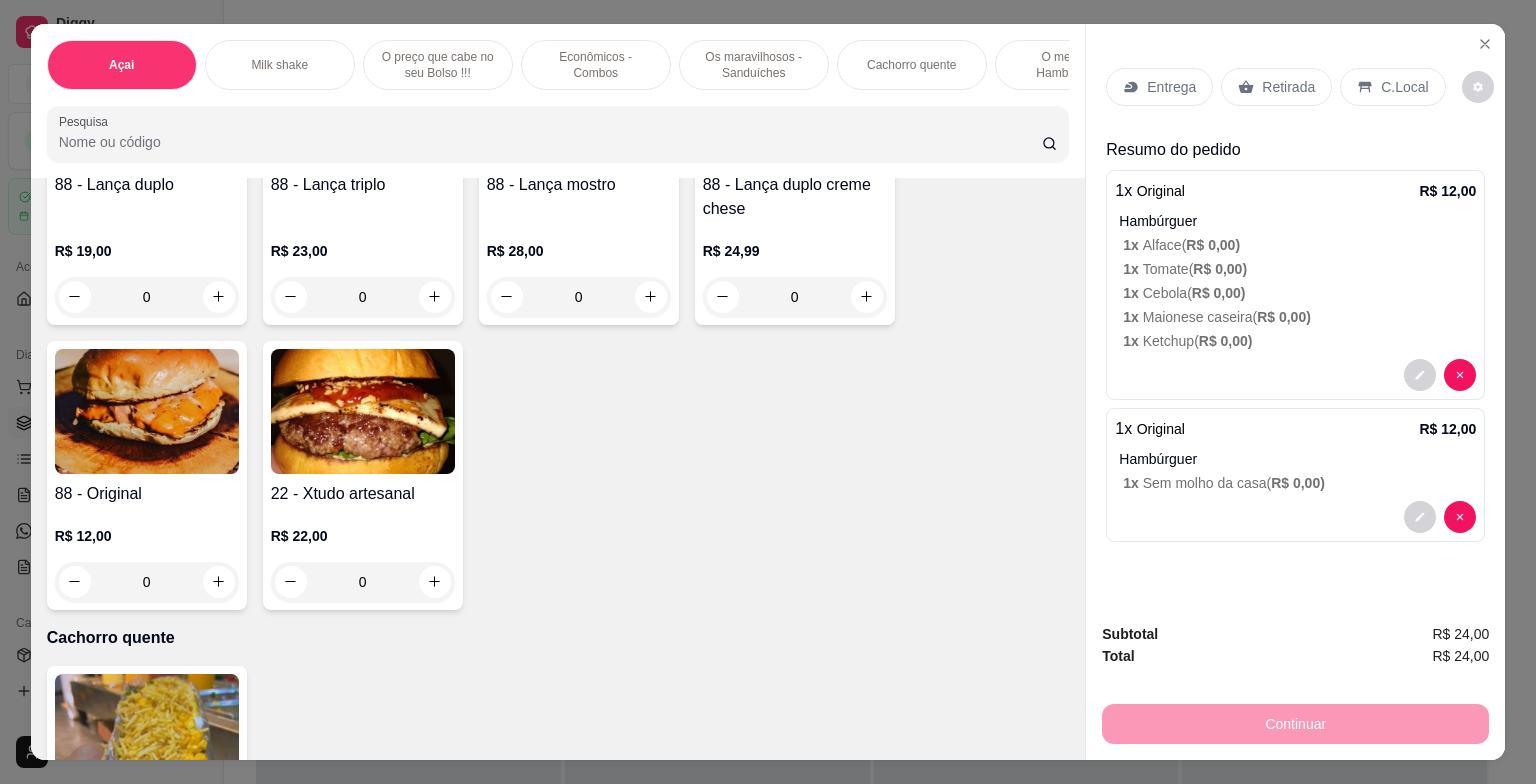click at bounding box center (147, 411) 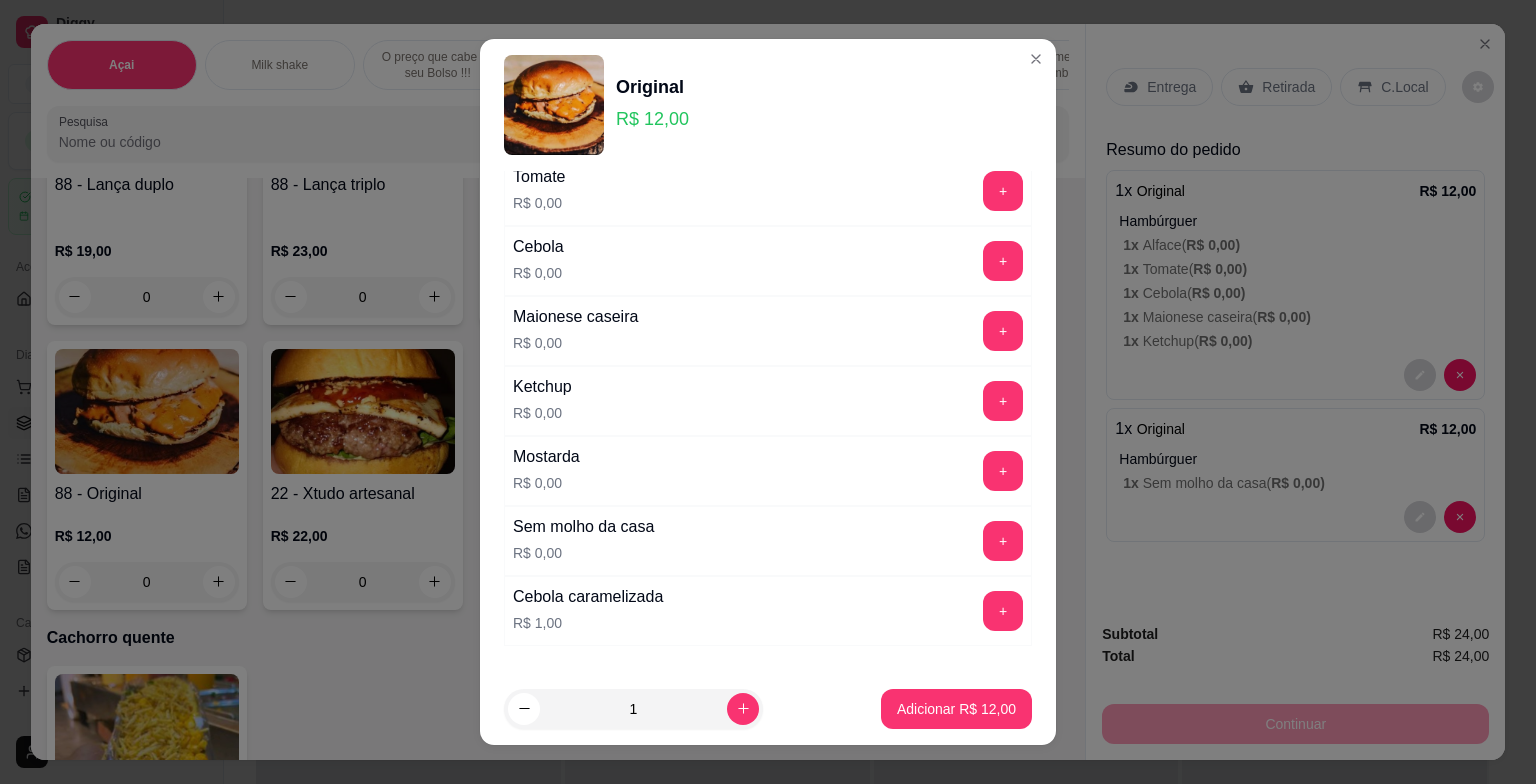scroll, scrollTop: 160, scrollLeft: 0, axis: vertical 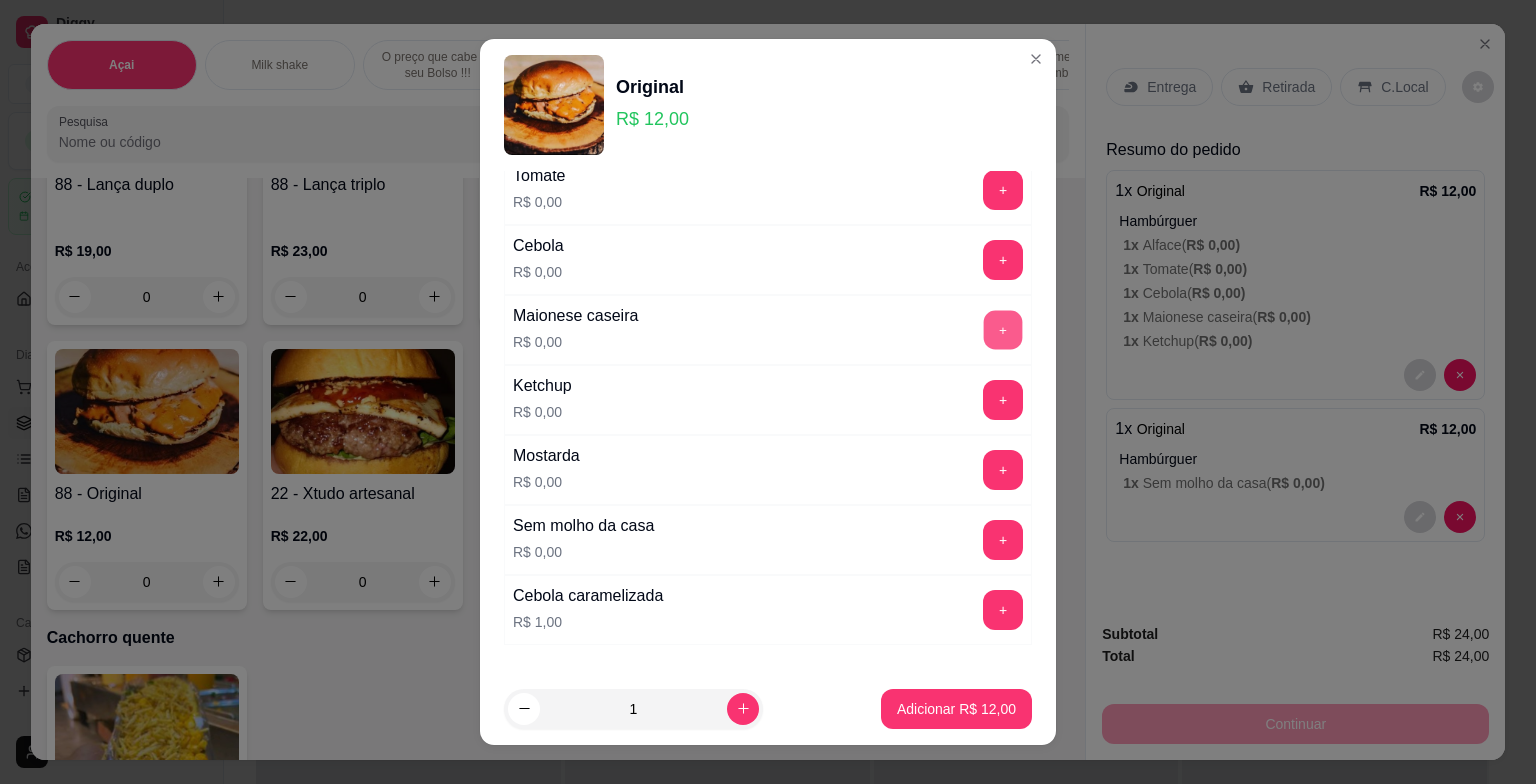 click on "+" at bounding box center (1003, 330) 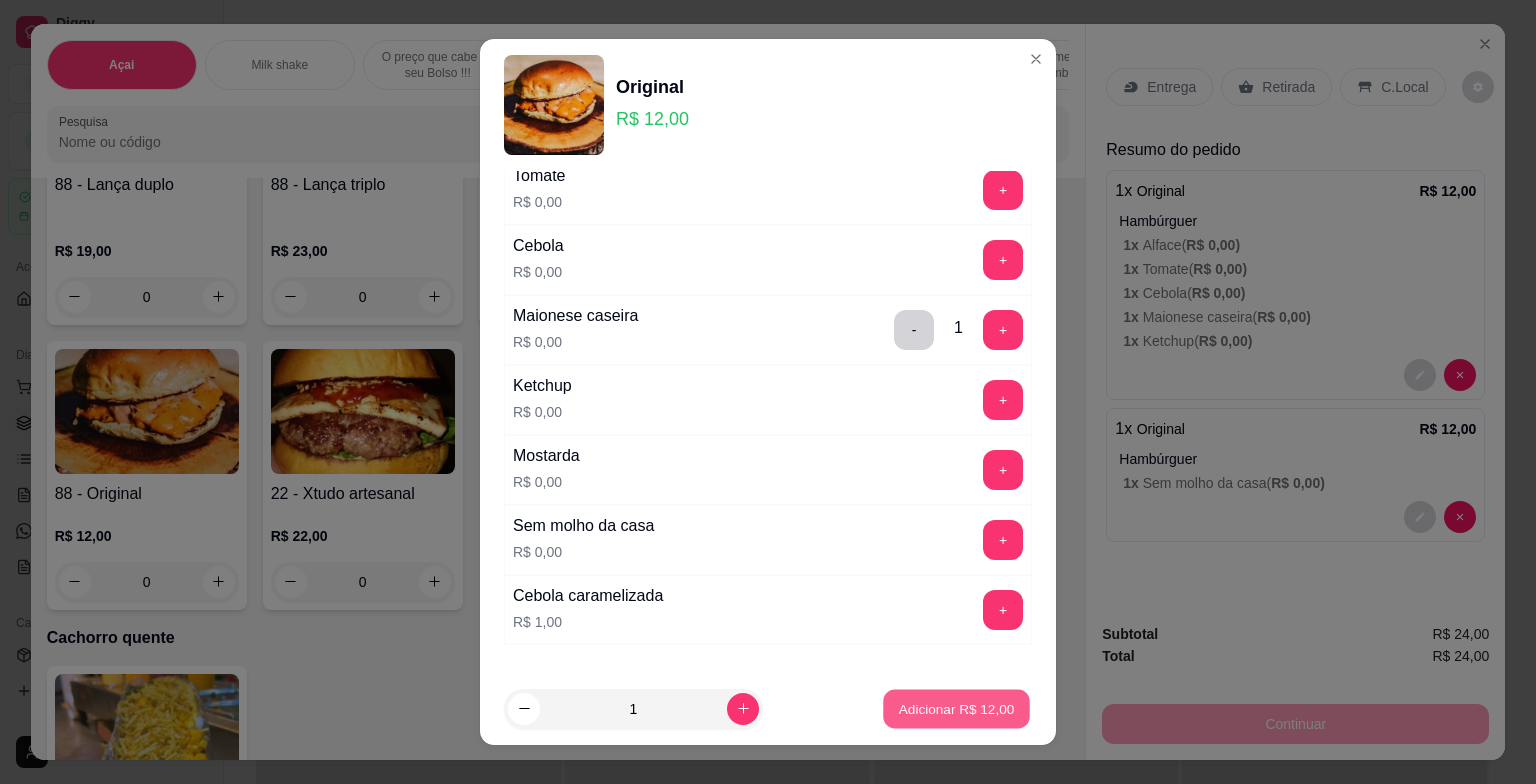 click on "Adicionar   R$ 12,00" at bounding box center (957, 708) 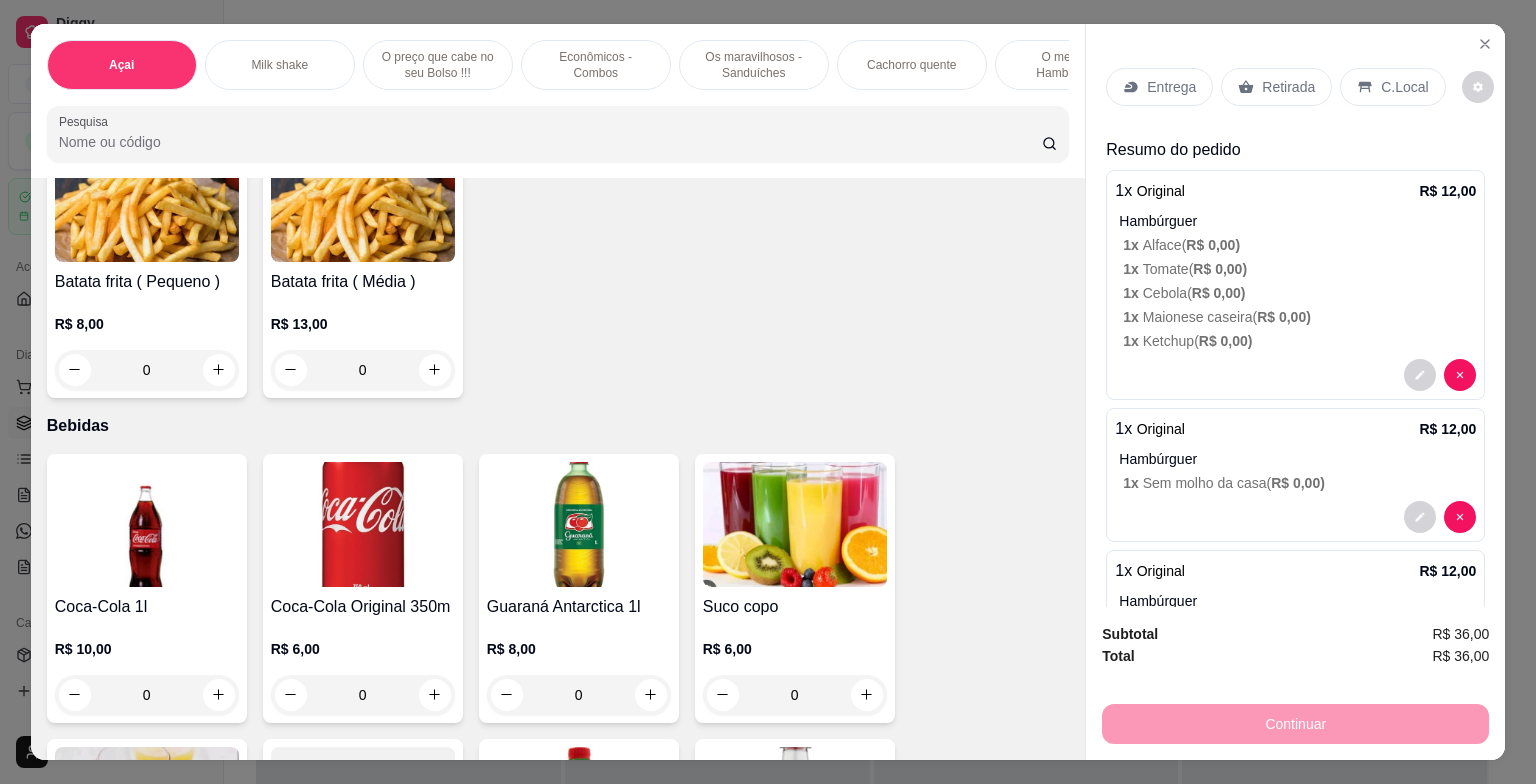 scroll, scrollTop: 7238, scrollLeft: 0, axis: vertical 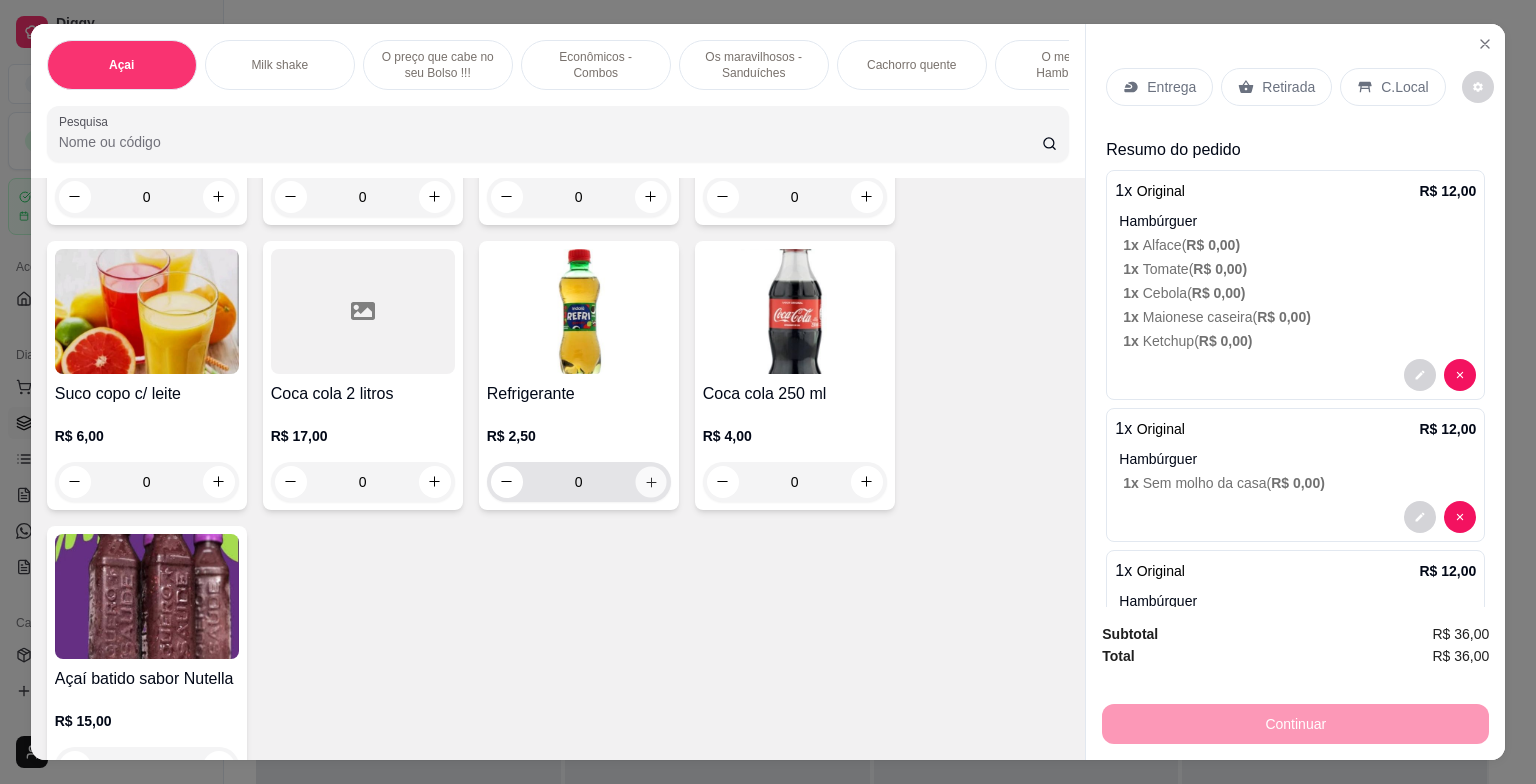 click 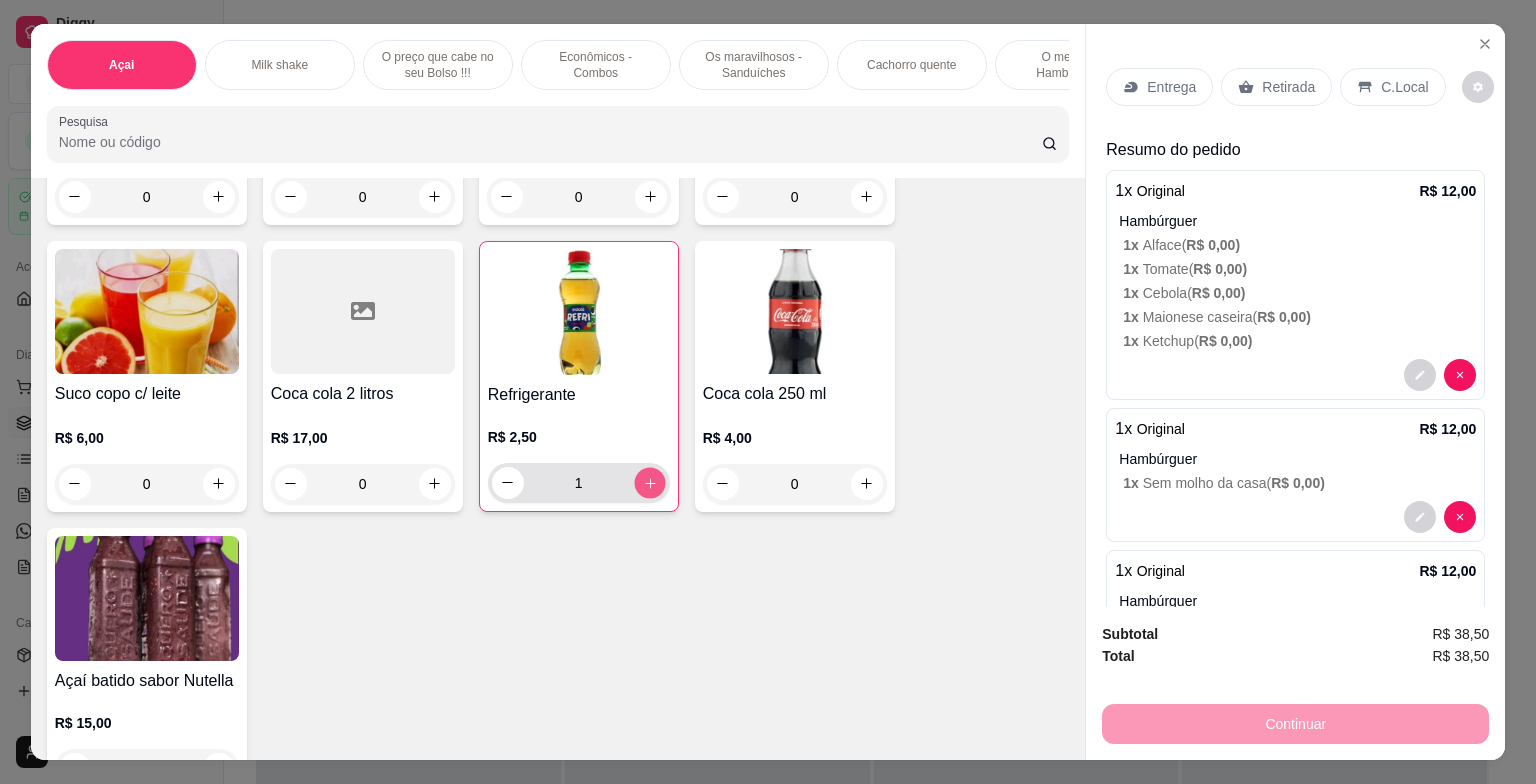 click 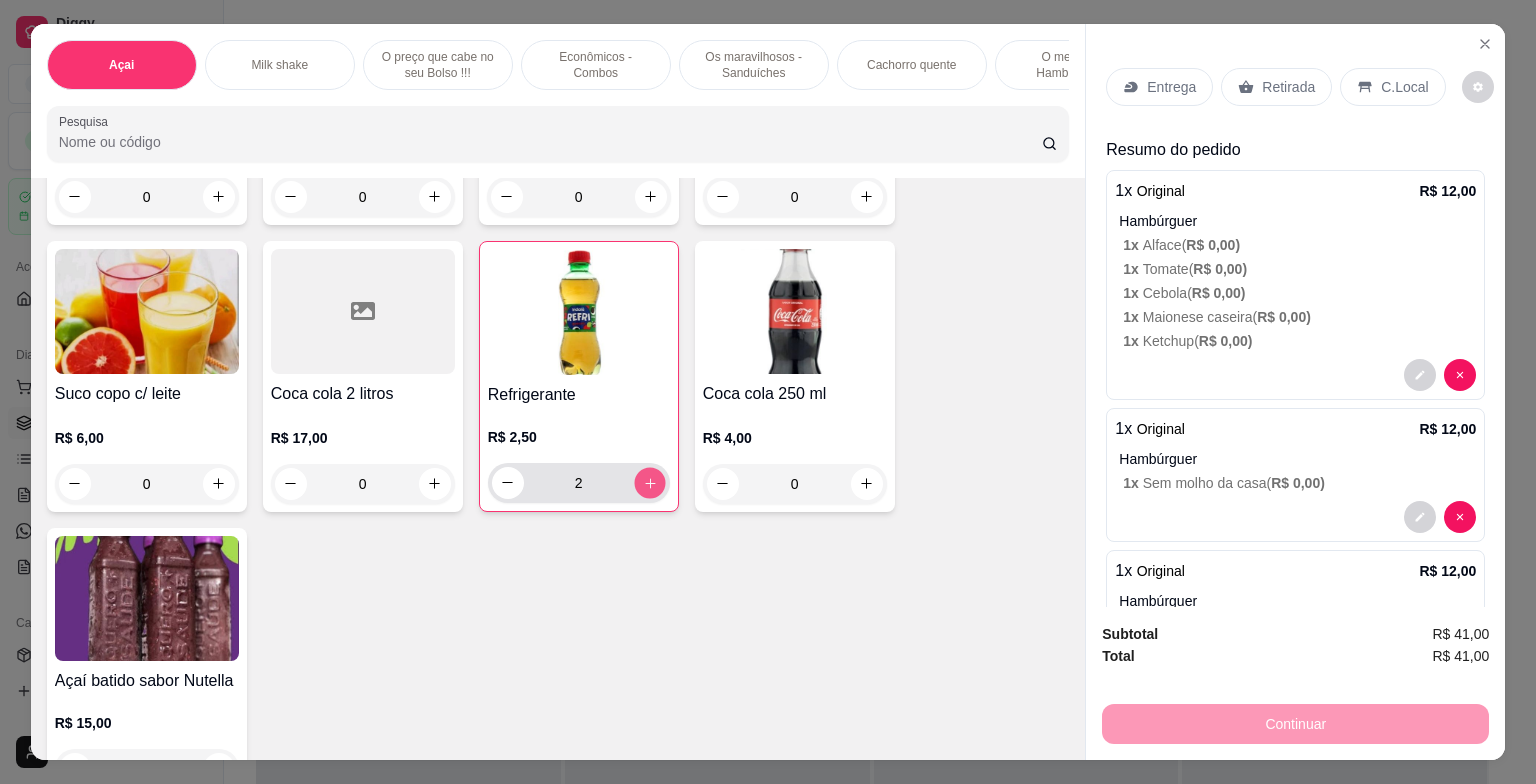 click 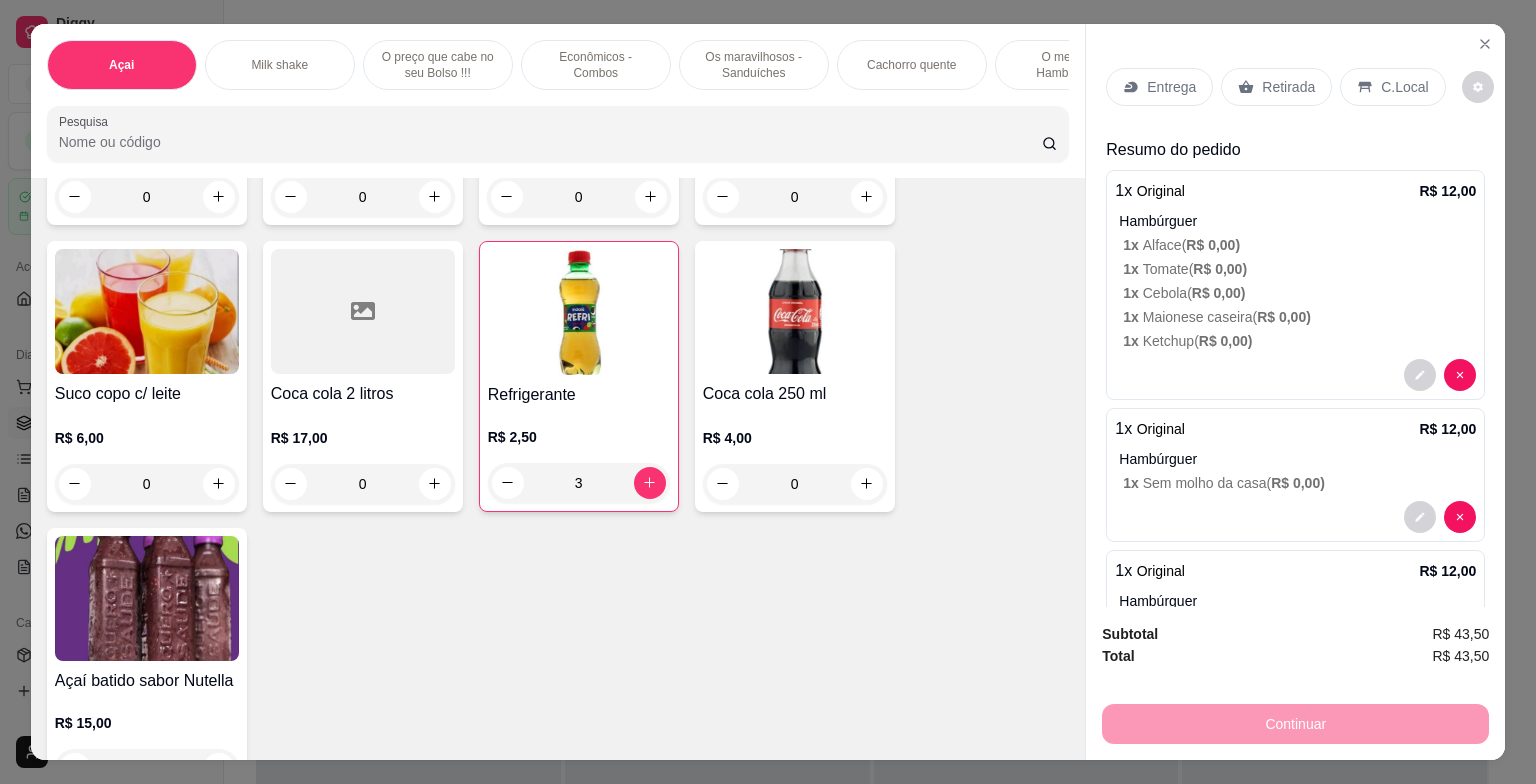 click on "C.Local" at bounding box center [1404, 87] 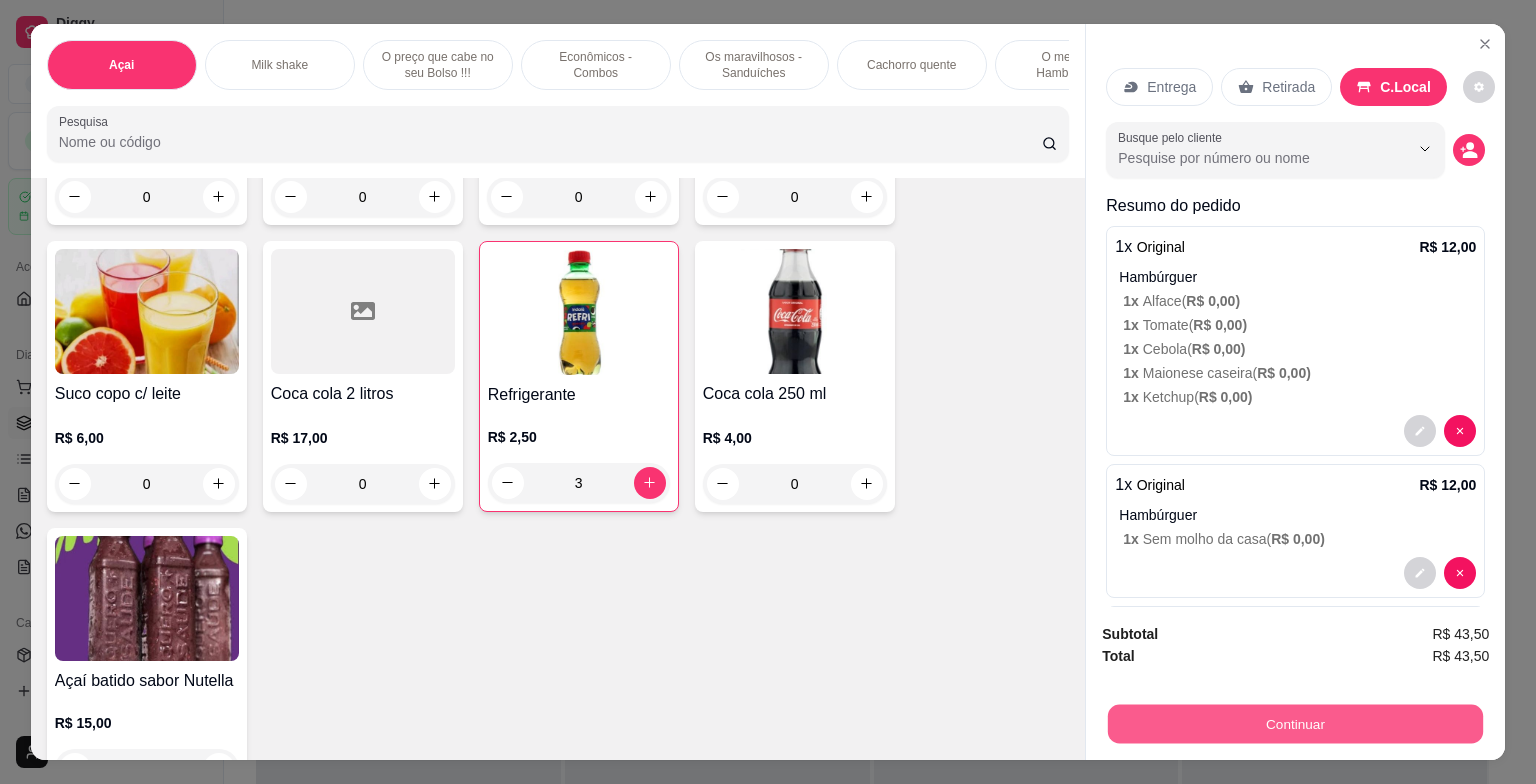 click on "Continuar" at bounding box center [1295, 724] 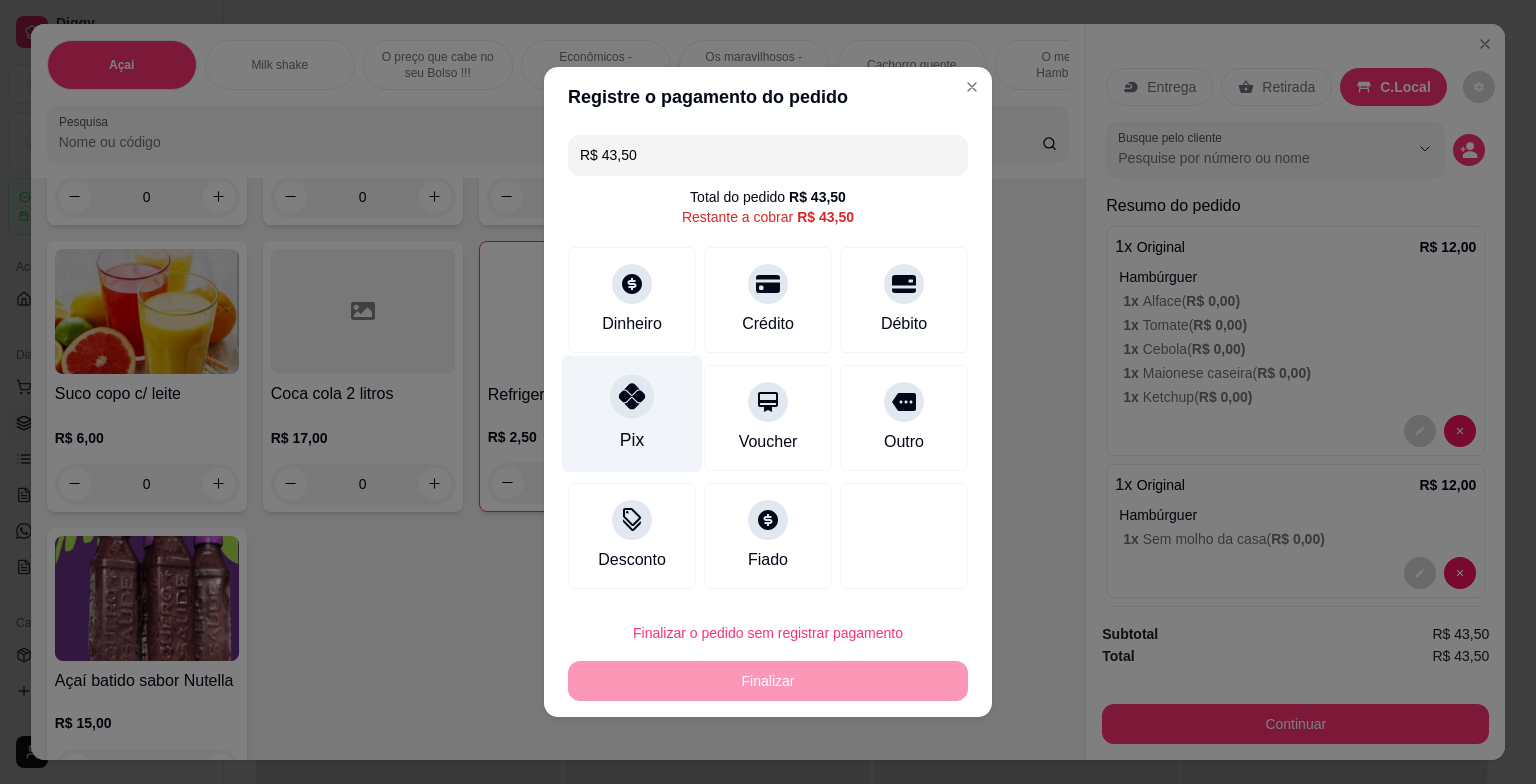 click on "Pix" at bounding box center (632, 414) 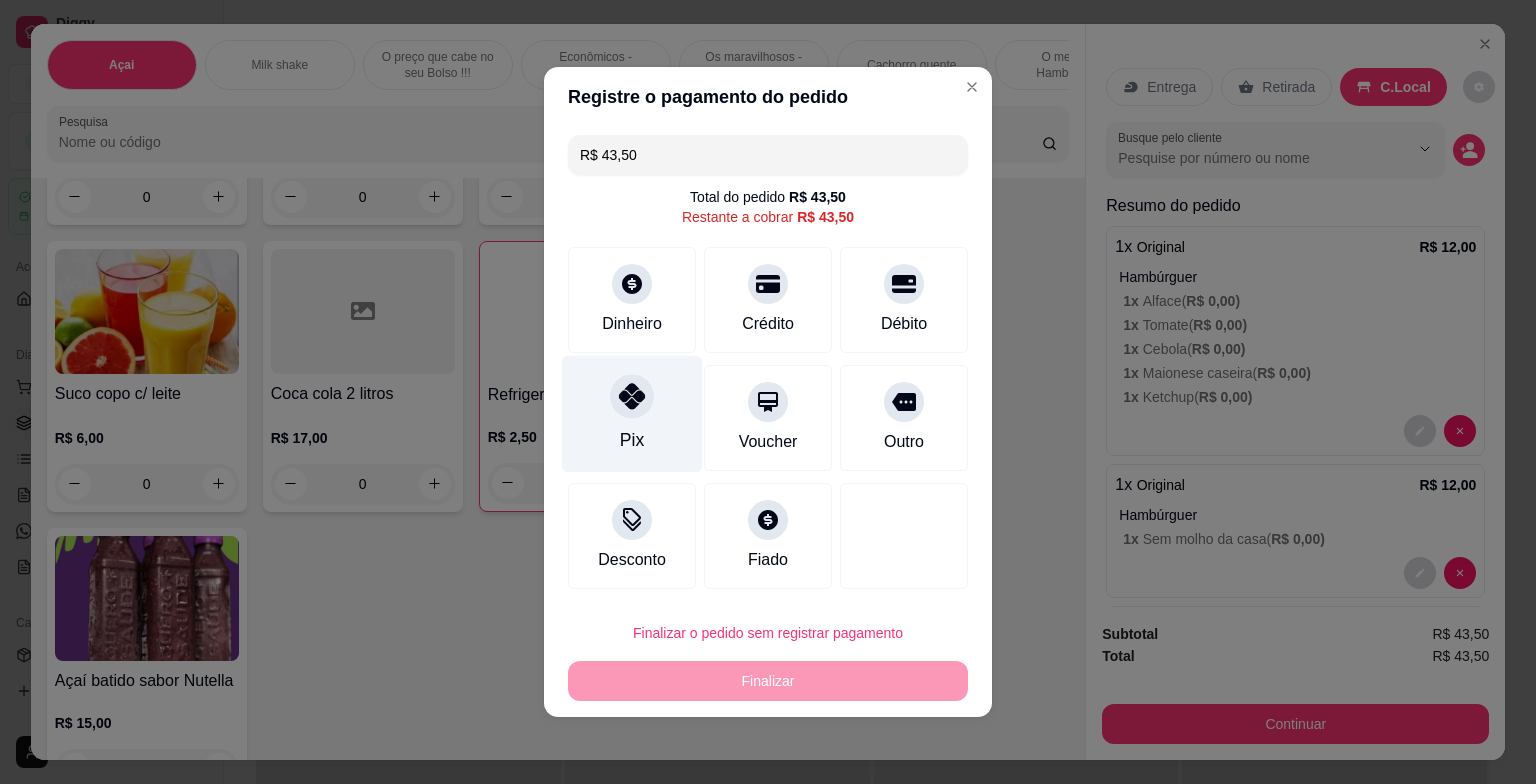 type on "R$ 0,00" 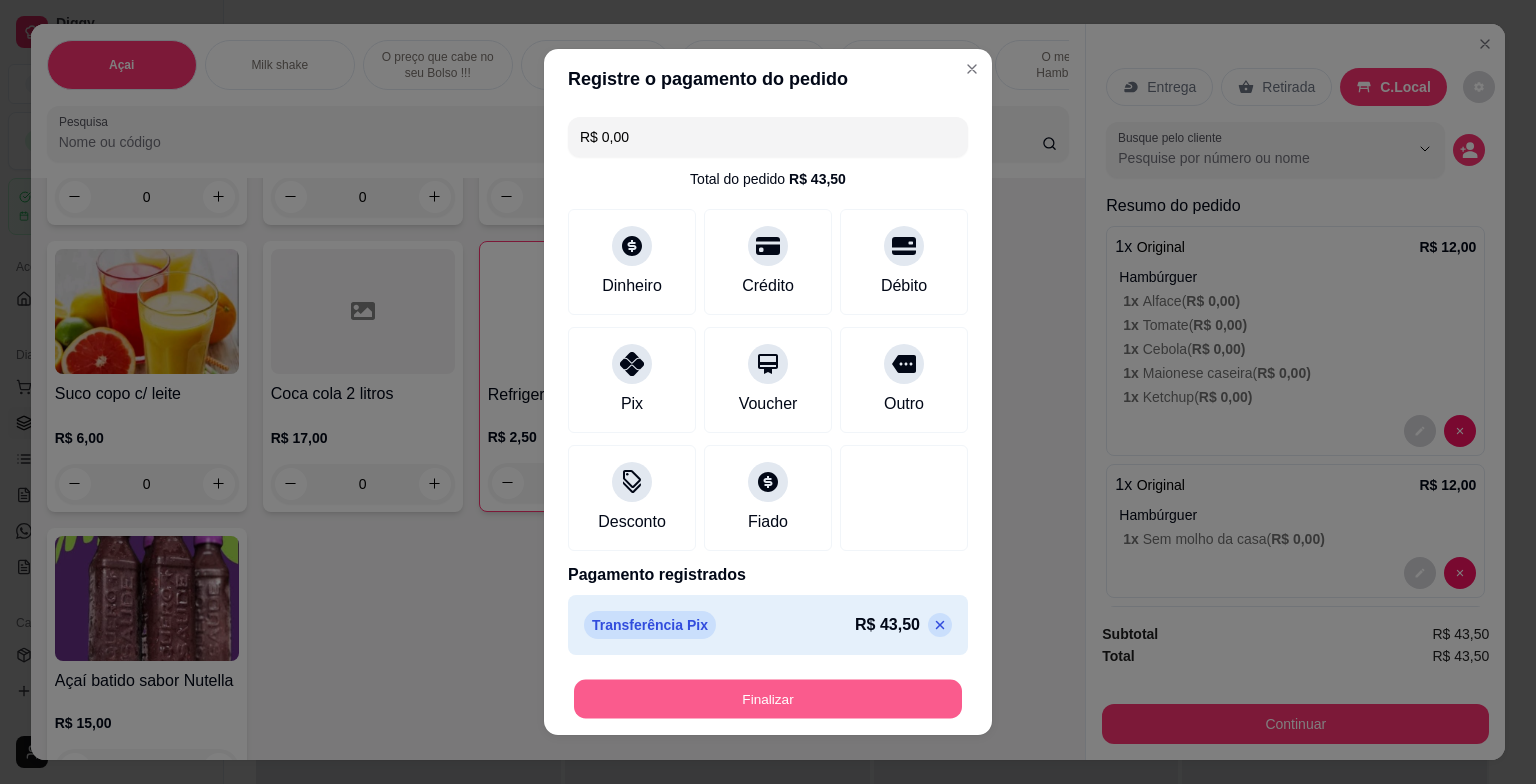 click on "Finalizar" at bounding box center (768, 699) 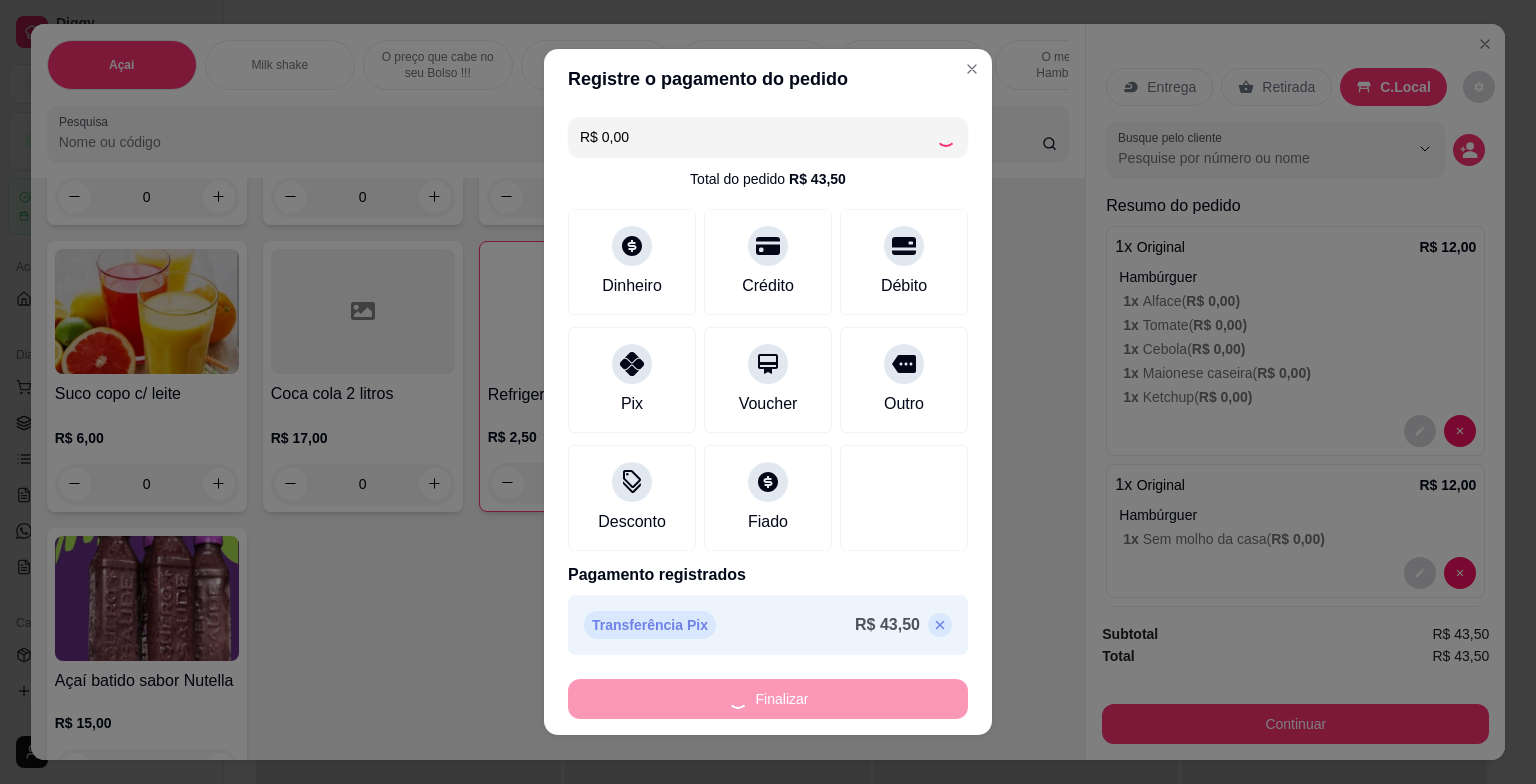 type on "0" 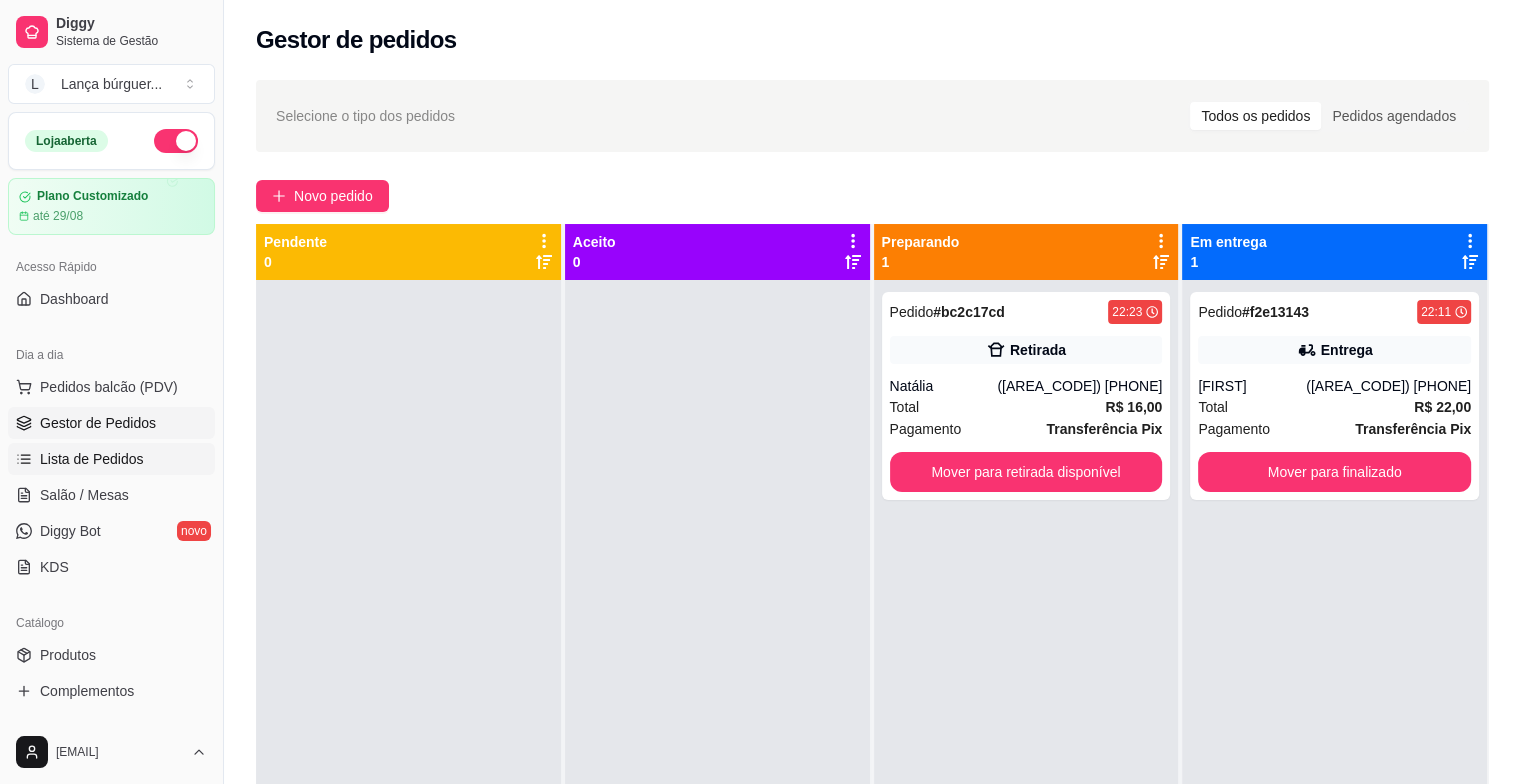 click on "Lista de Pedidos" at bounding box center (92, 459) 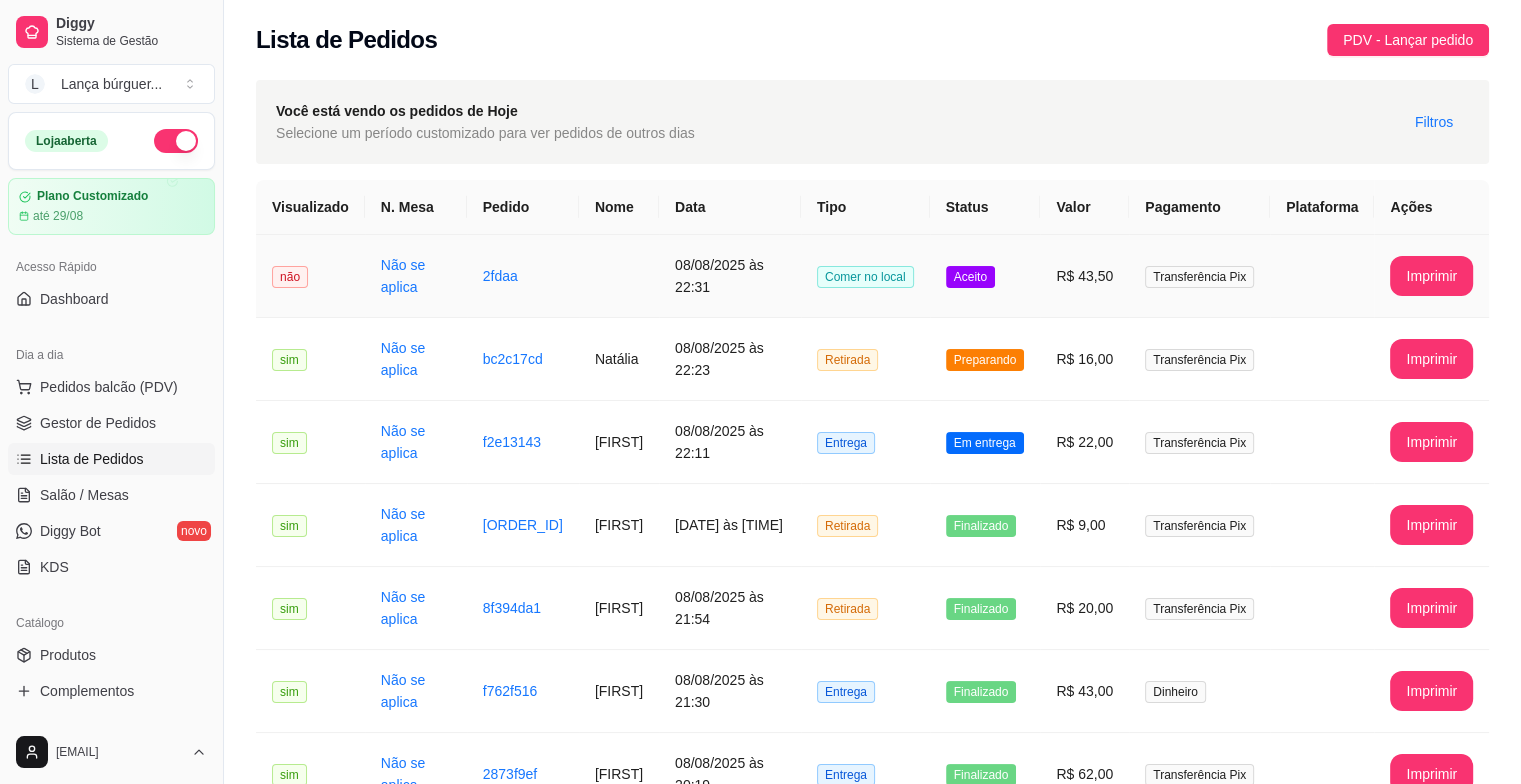 click on "08/08/2025 às 22:31" at bounding box center [730, 276] 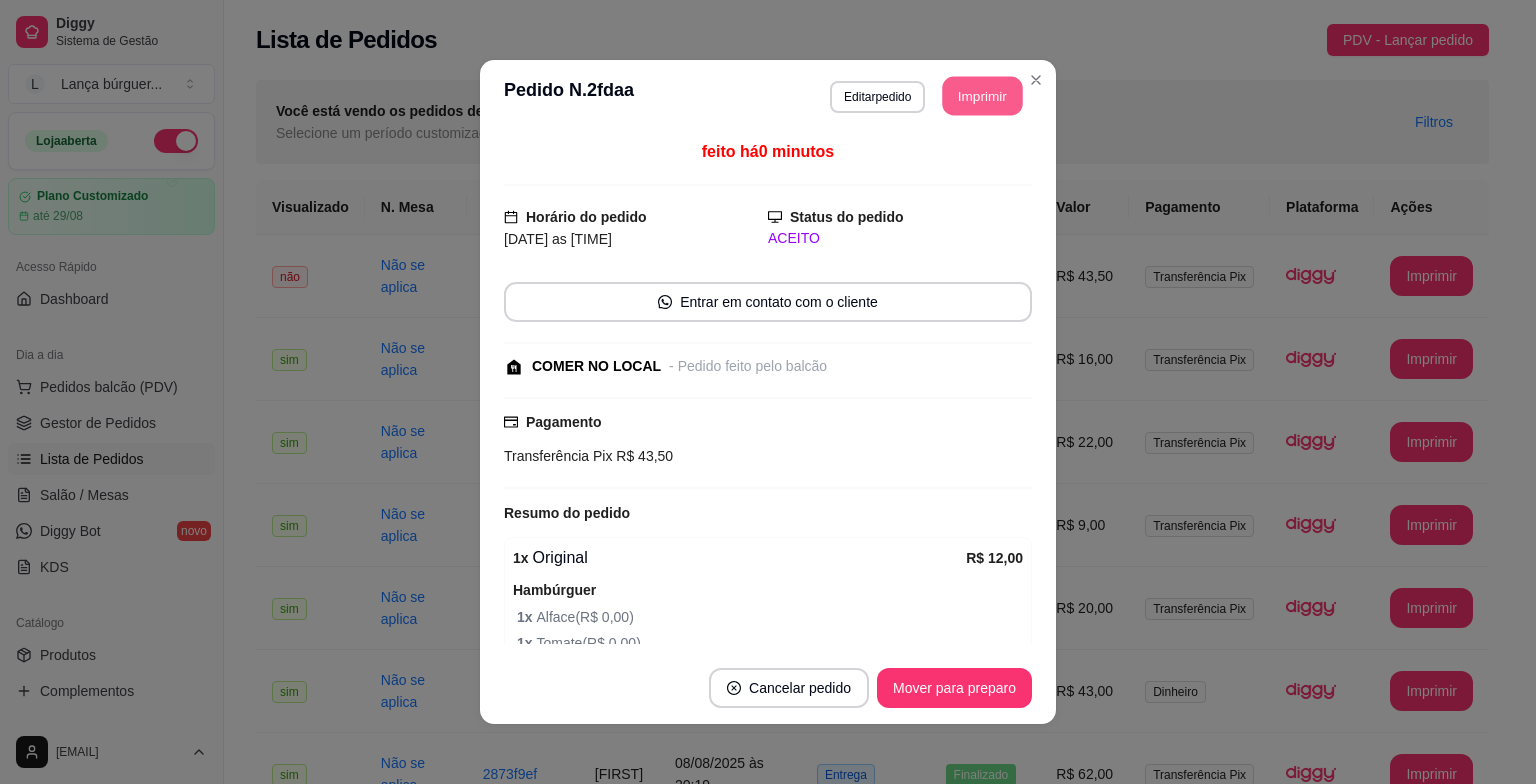 click on "Imprimir" at bounding box center [983, 96] 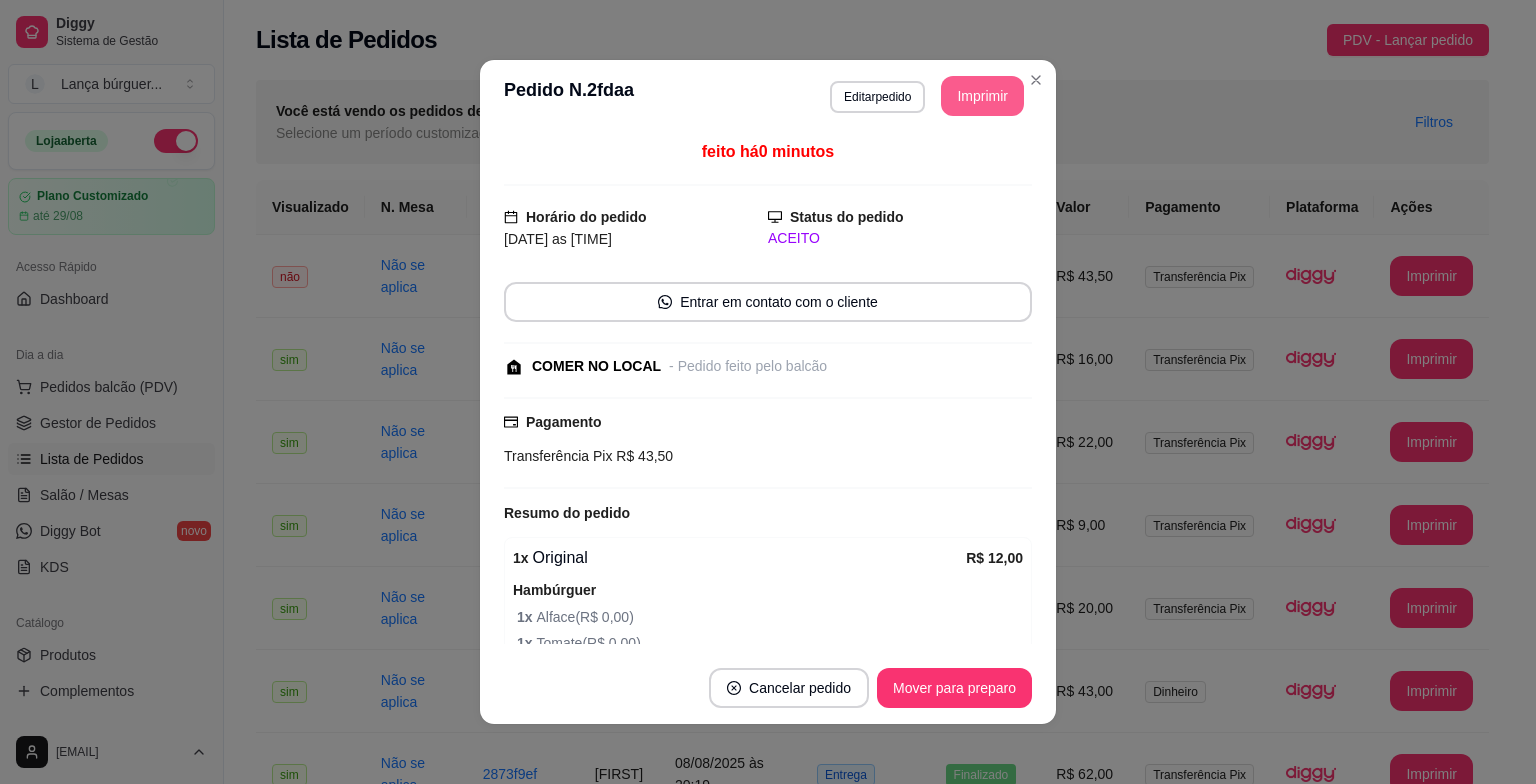 scroll, scrollTop: 0, scrollLeft: 0, axis: both 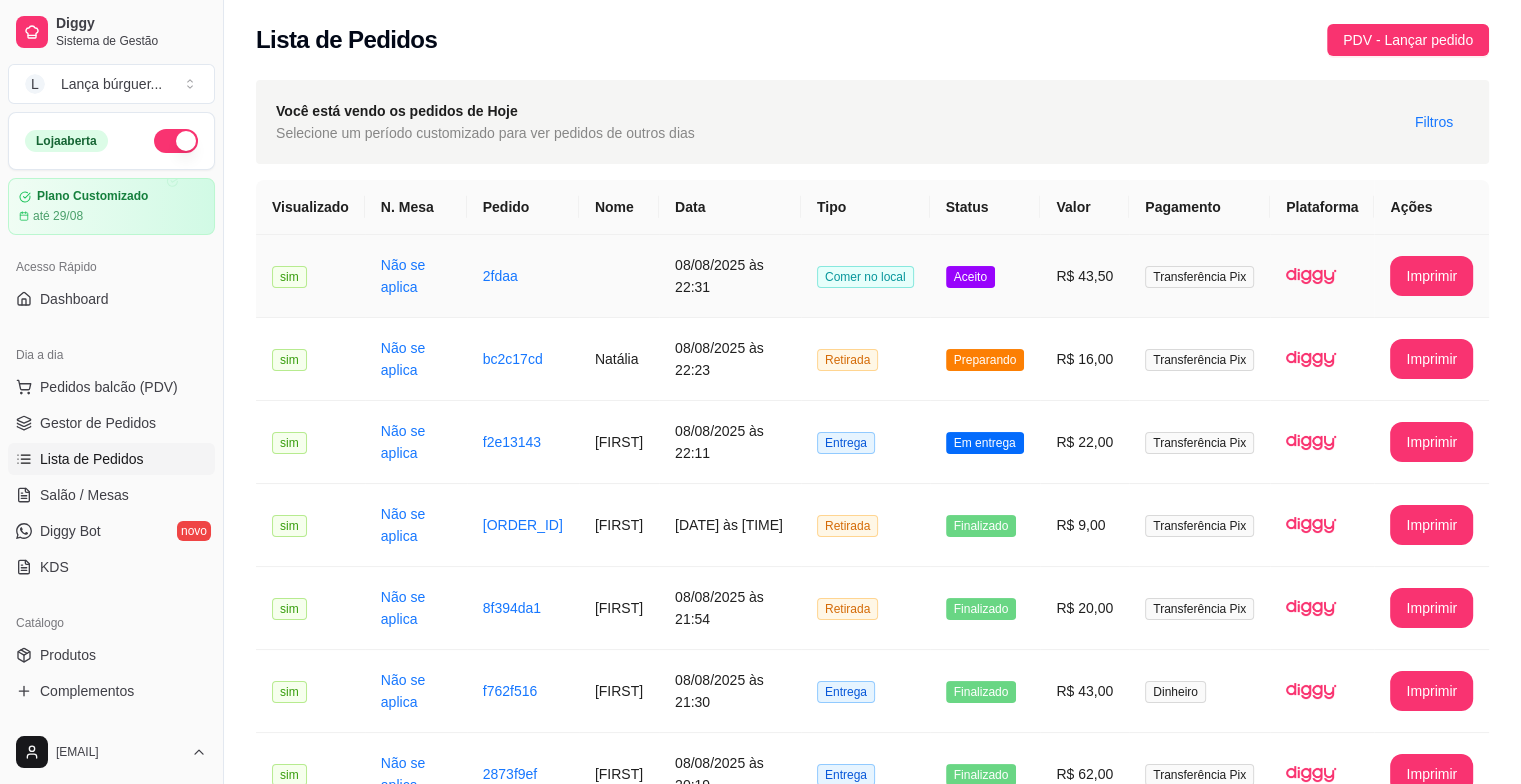 click on "Aceito" at bounding box center (970, 277) 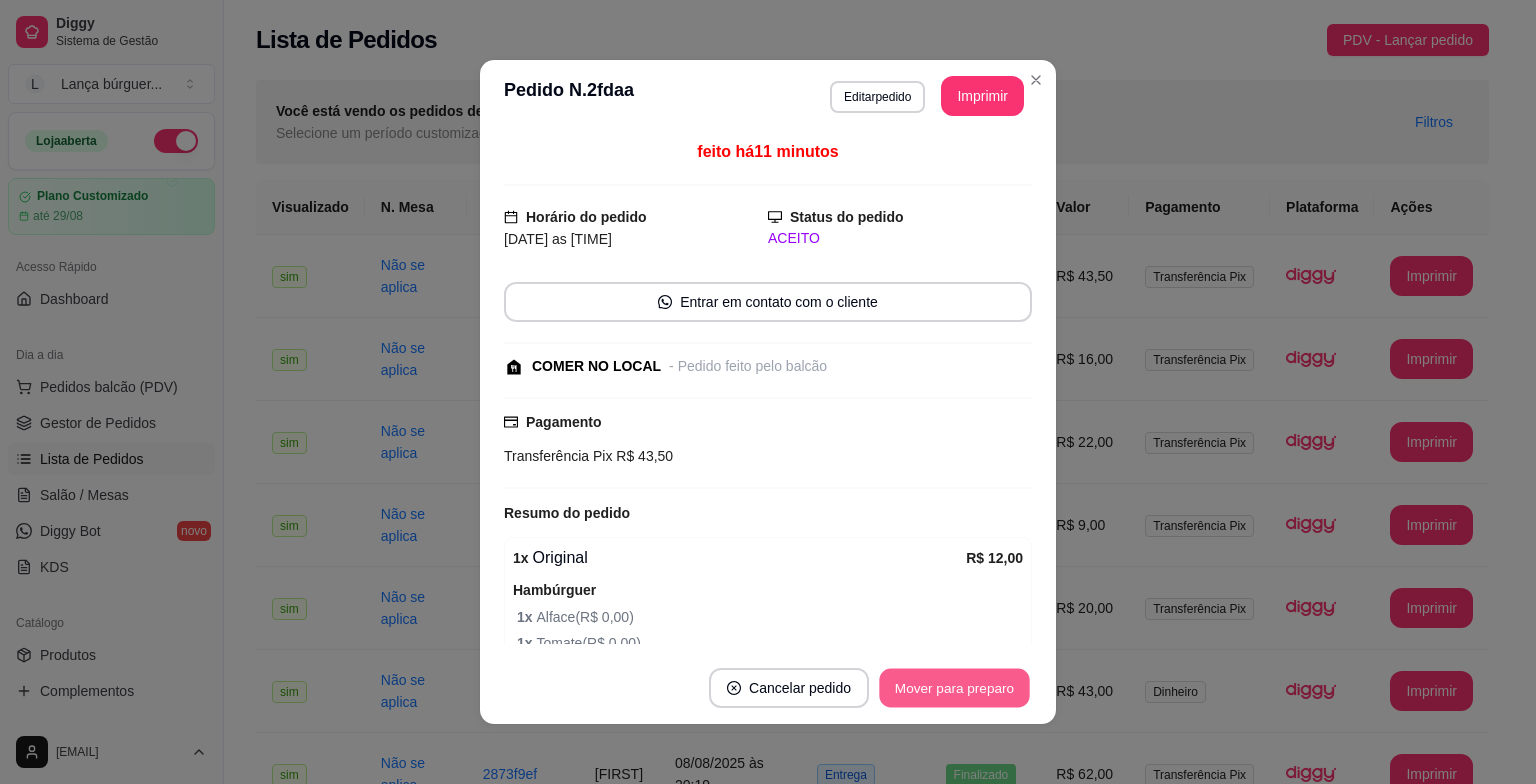 click on "Mover para preparo" at bounding box center [954, 688] 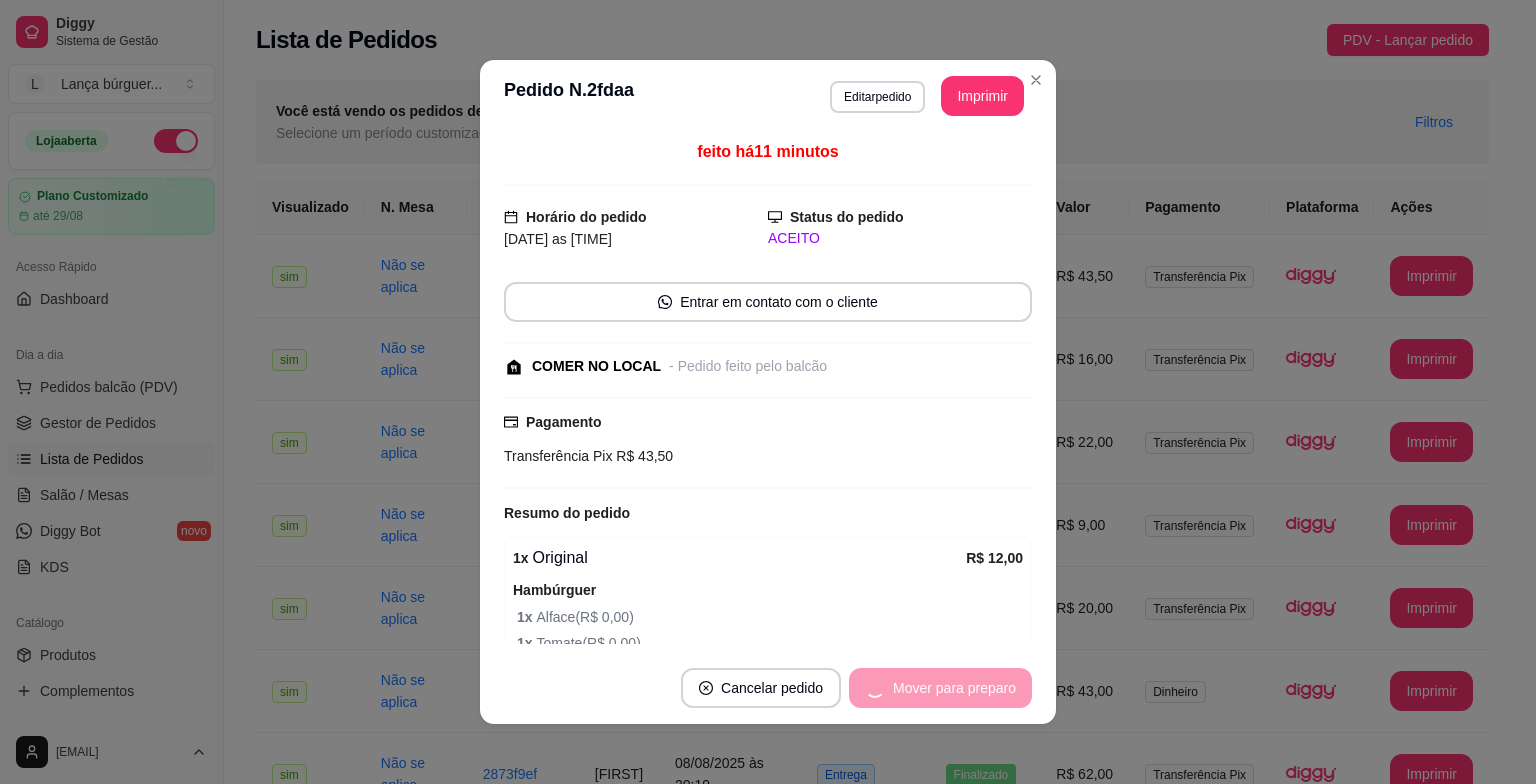 click on "Mover para preparo" at bounding box center (940, 688) 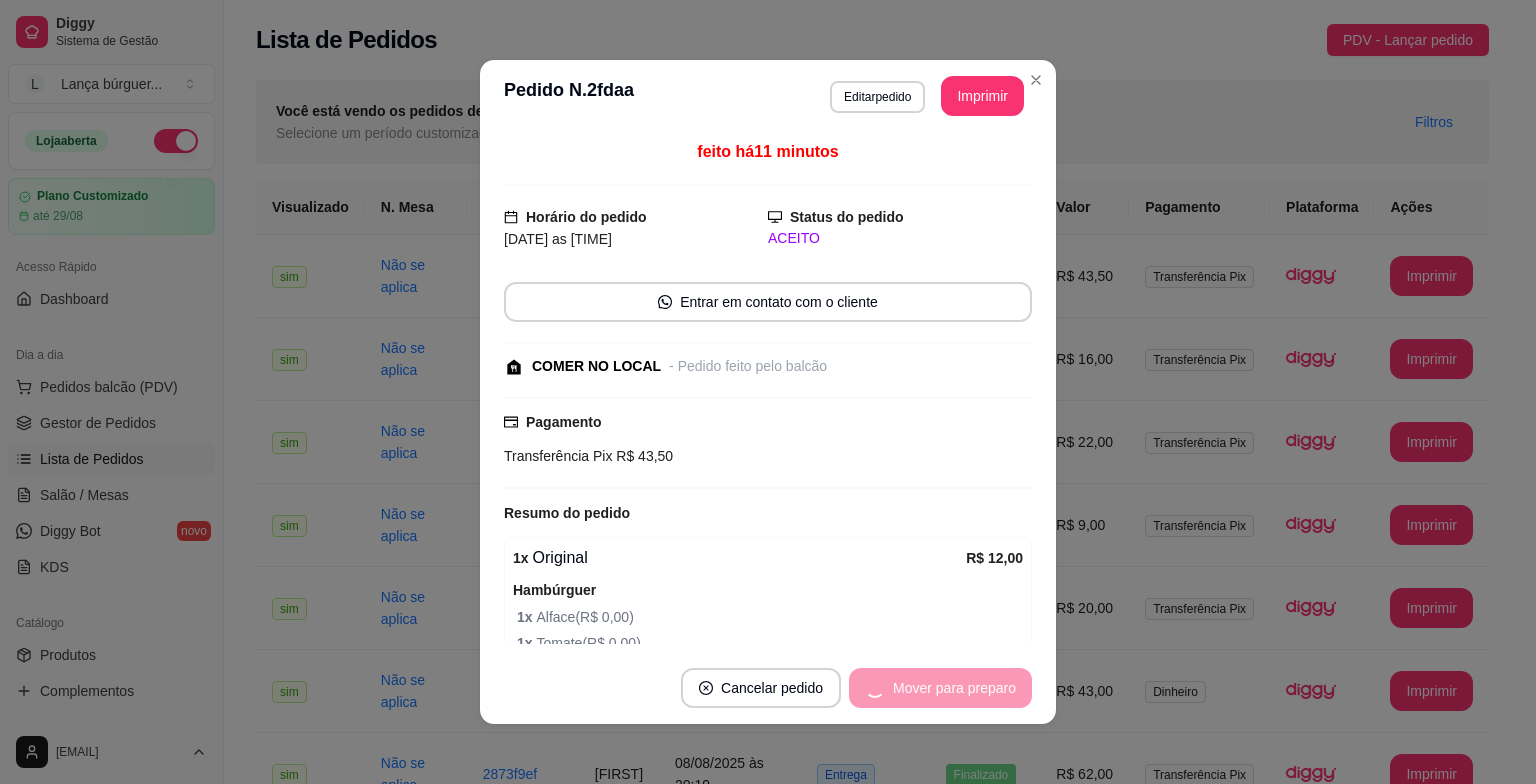 click on "Mover para preparo" at bounding box center [940, 688] 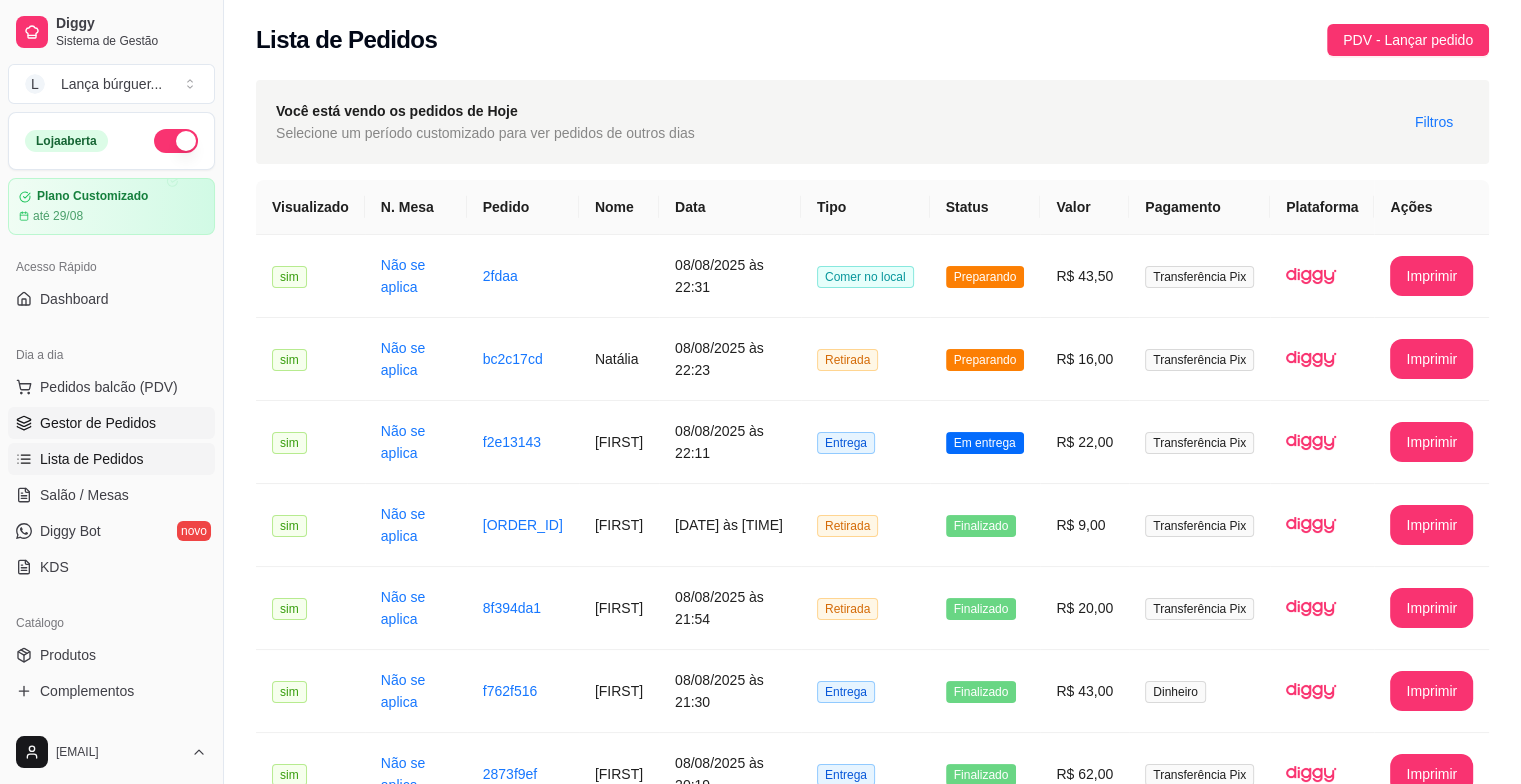click on "Gestor de Pedidos" at bounding box center [98, 423] 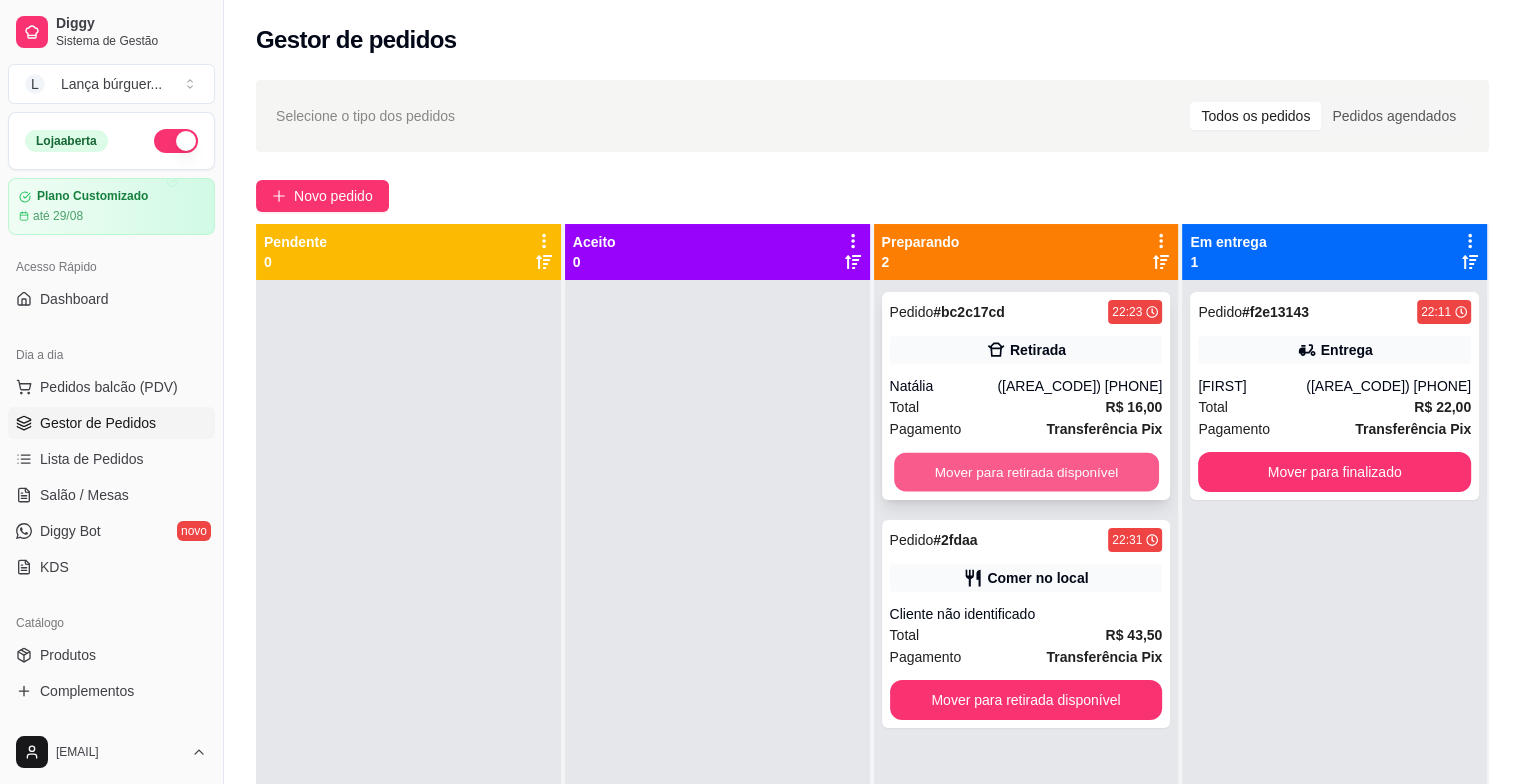 click on "Mover para retirada disponível" at bounding box center [1026, 472] 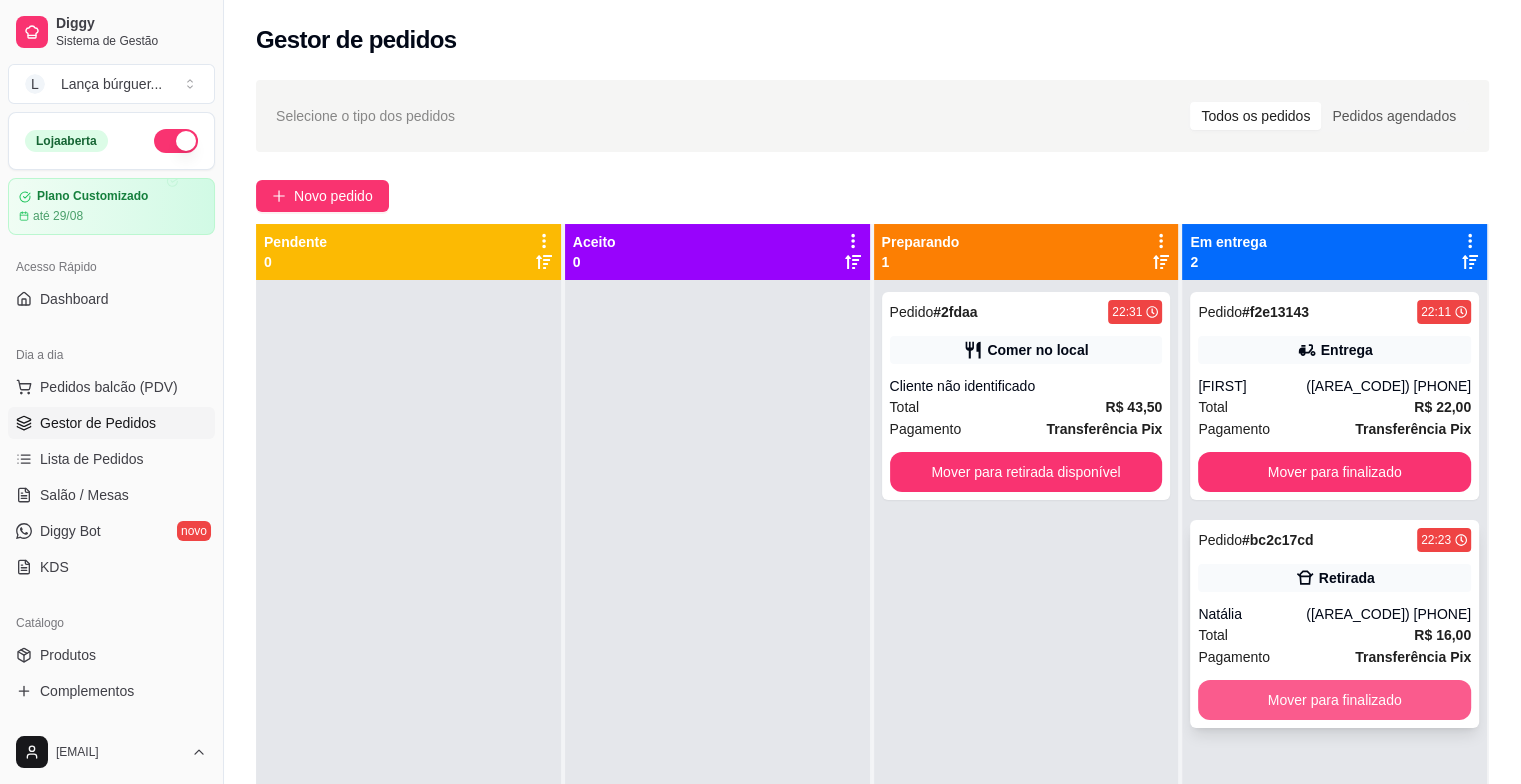 click on "Mover para finalizado" at bounding box center [1334, 700] 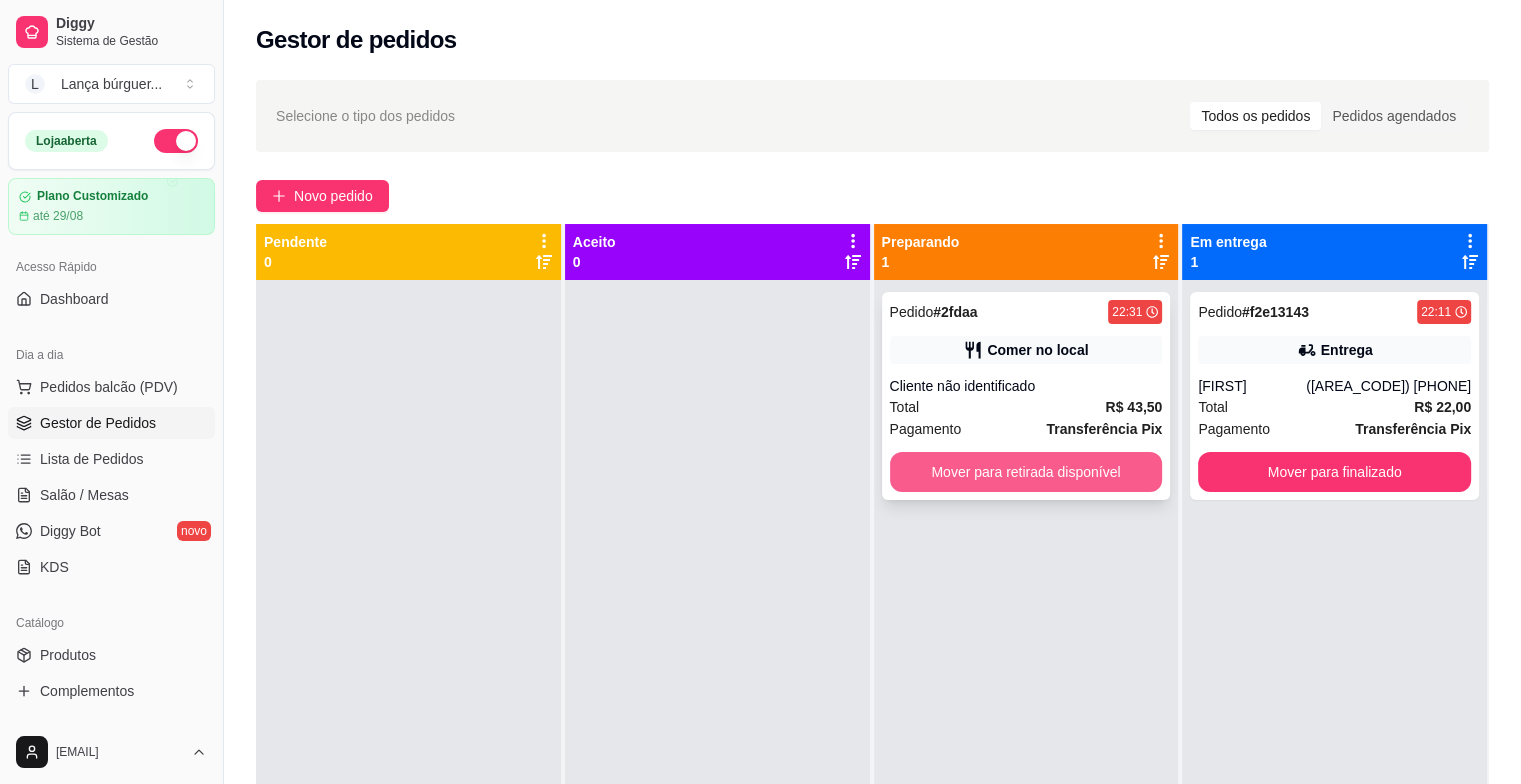 click on "Mover para retirada disponível" at bounding box center [1026, 472] 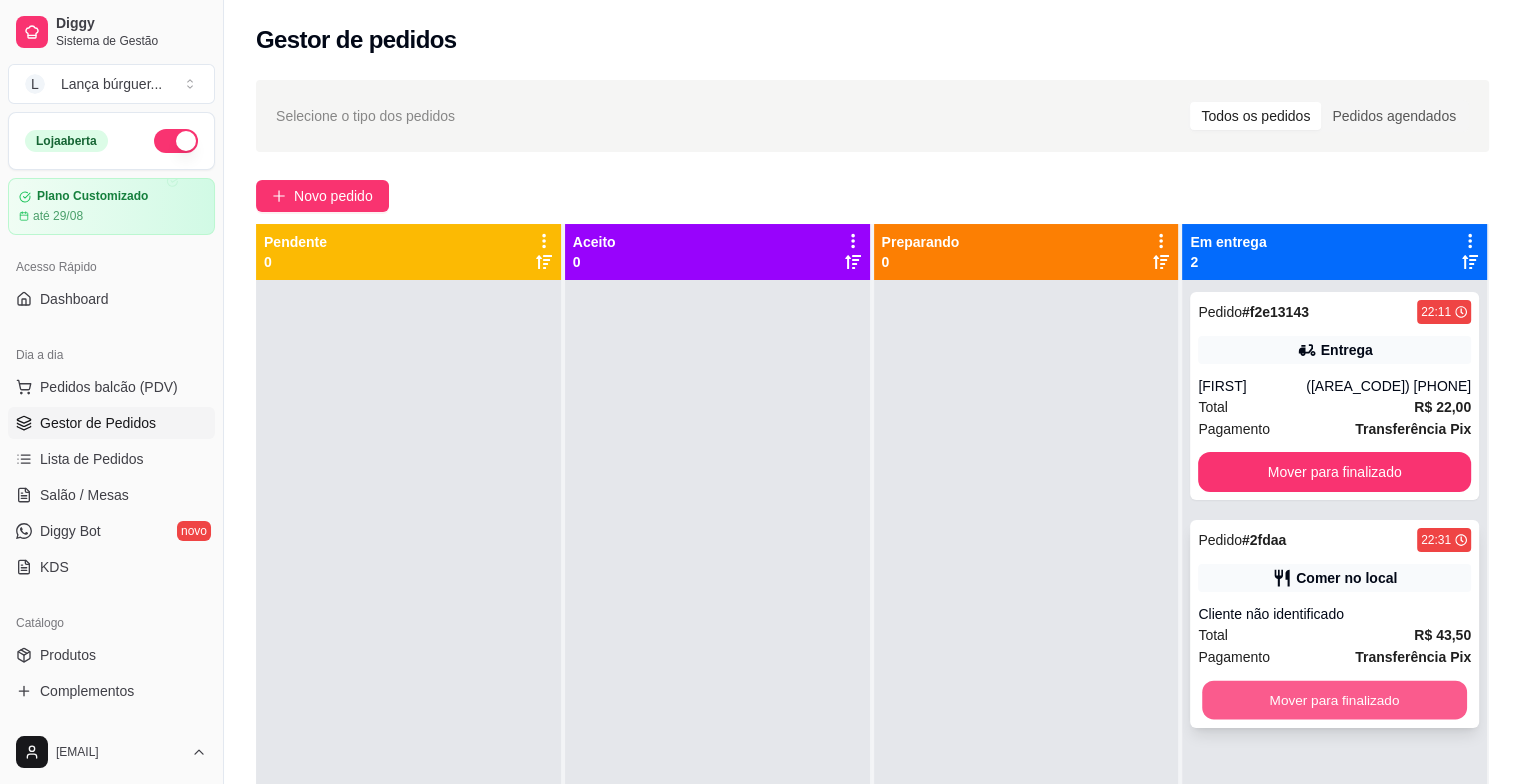 click on "Mover para finalizado" at bounding box center (1334, 700) 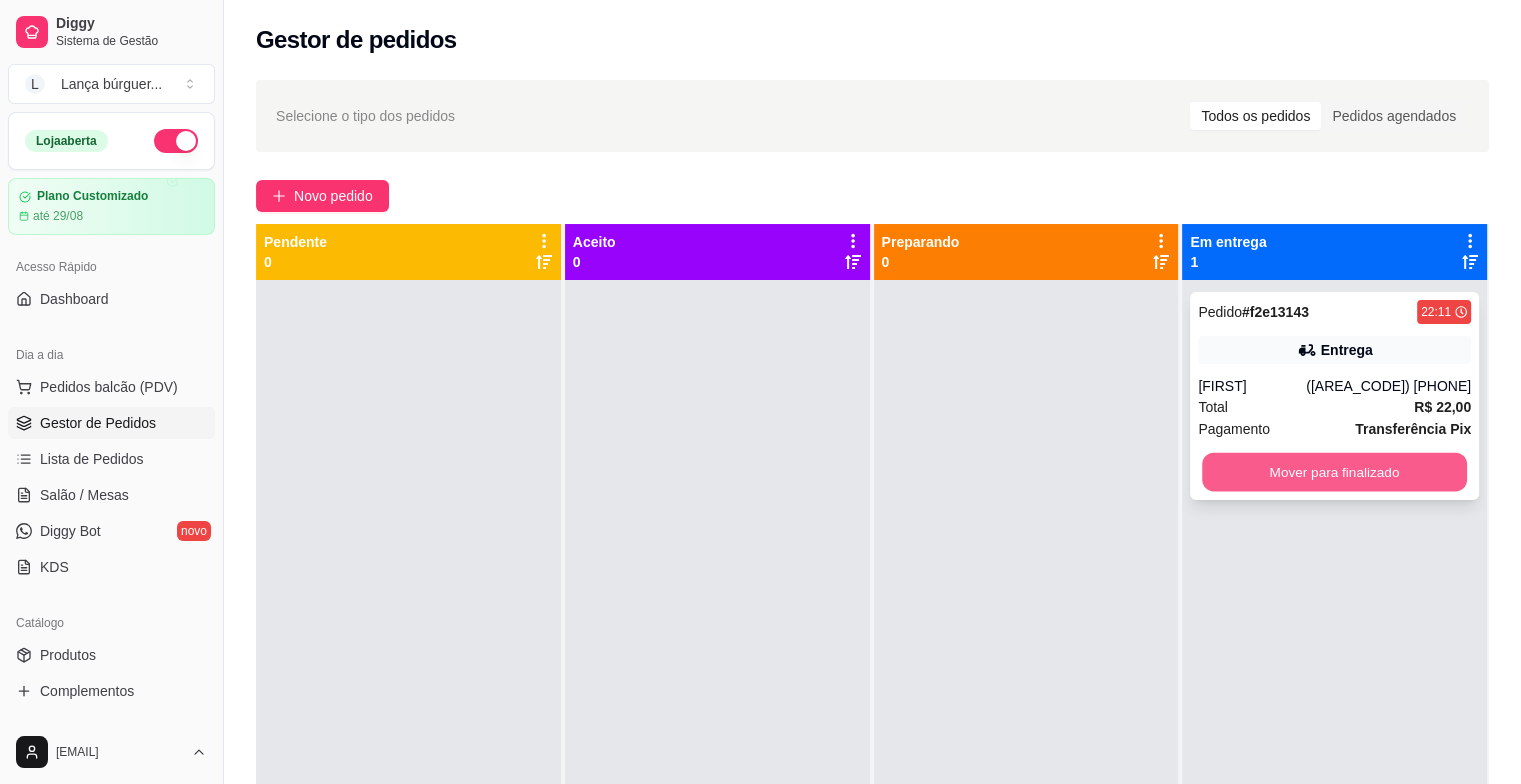 click on "Mover para finalizado" at bounding box center (1334, 472) 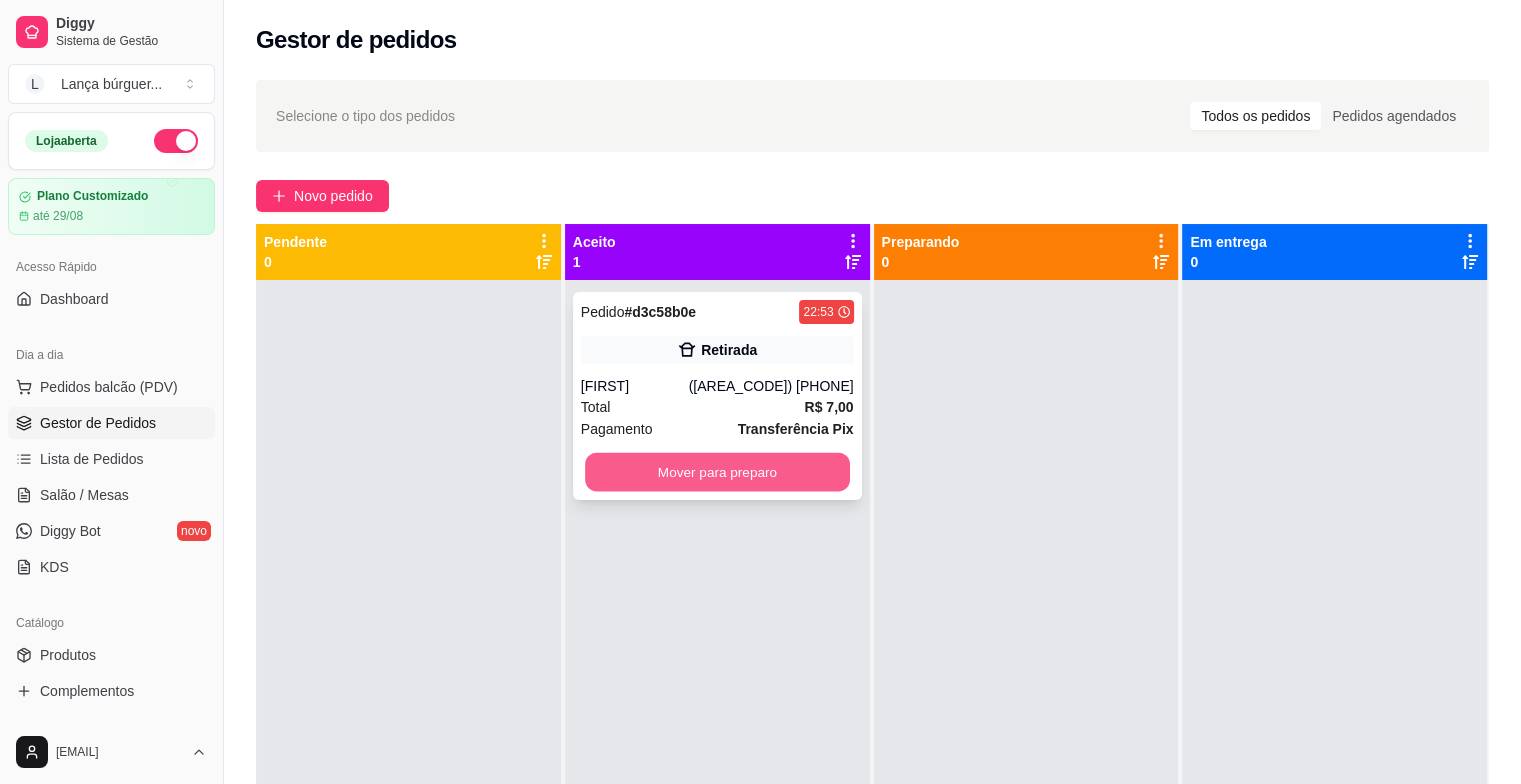 click on "Mover para preparo" at bounding box center [717, 472] 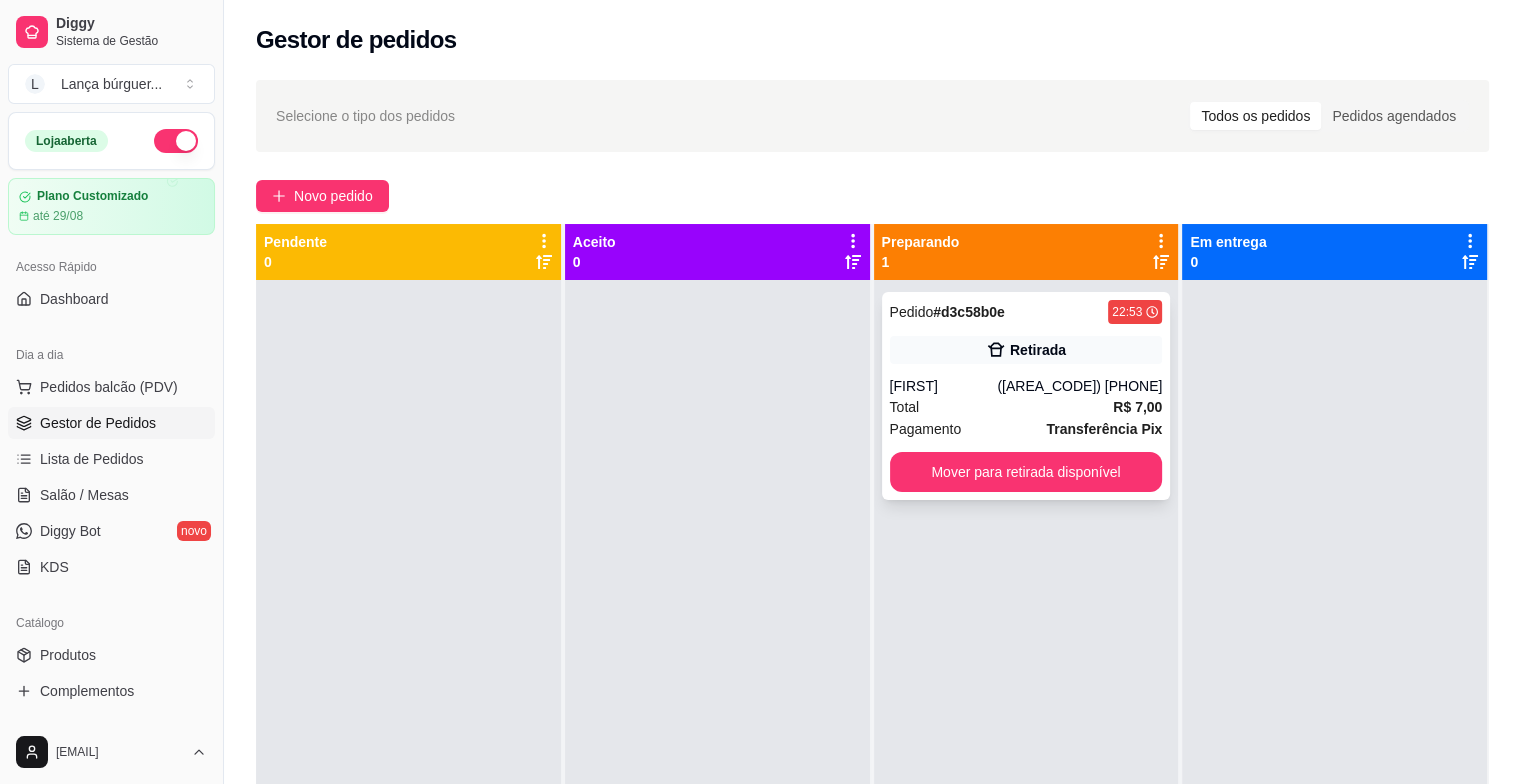 click on "Retirada" at bounding box center (1026, 350) 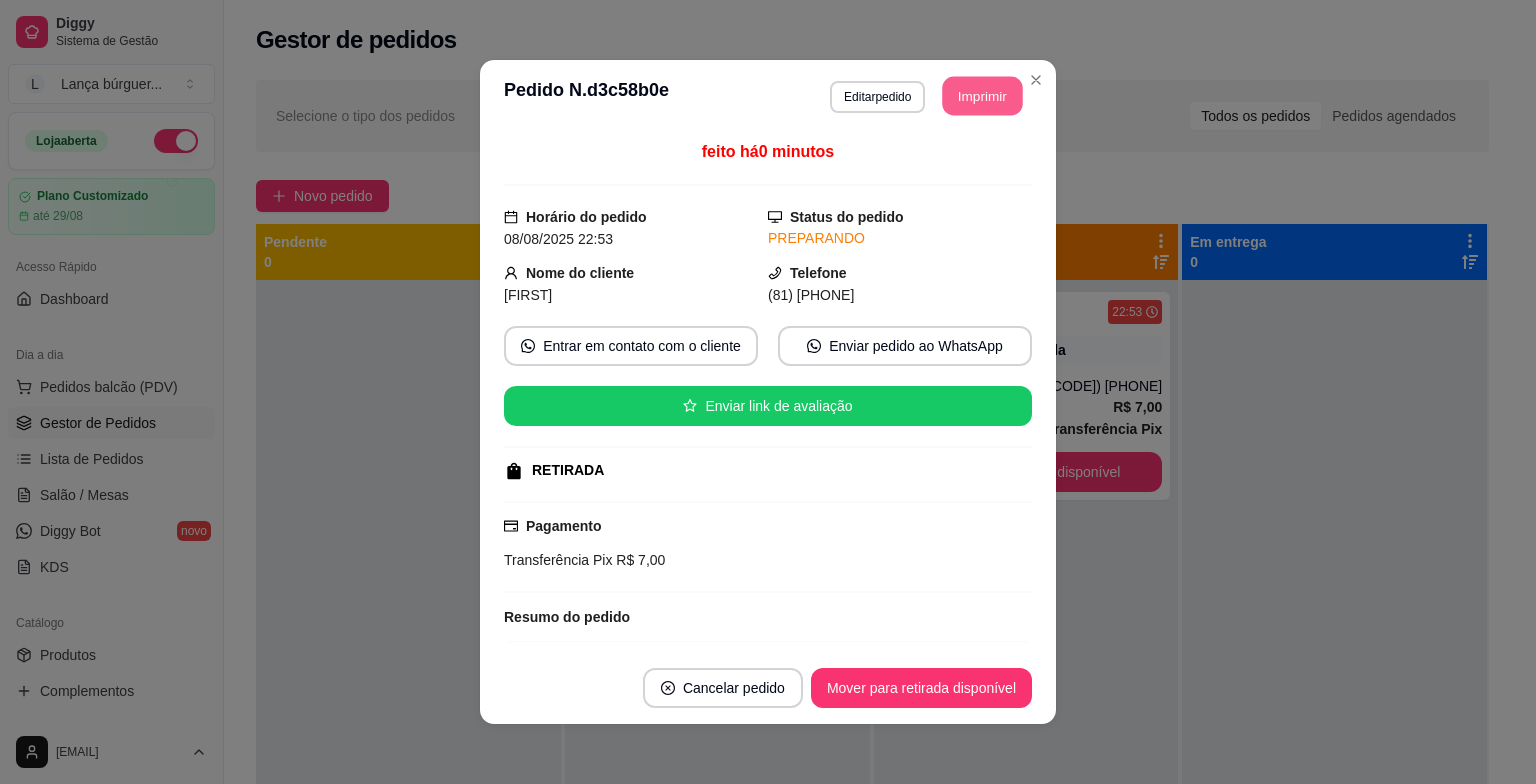 click on "Imprimir" at bounding box center [983, 96] 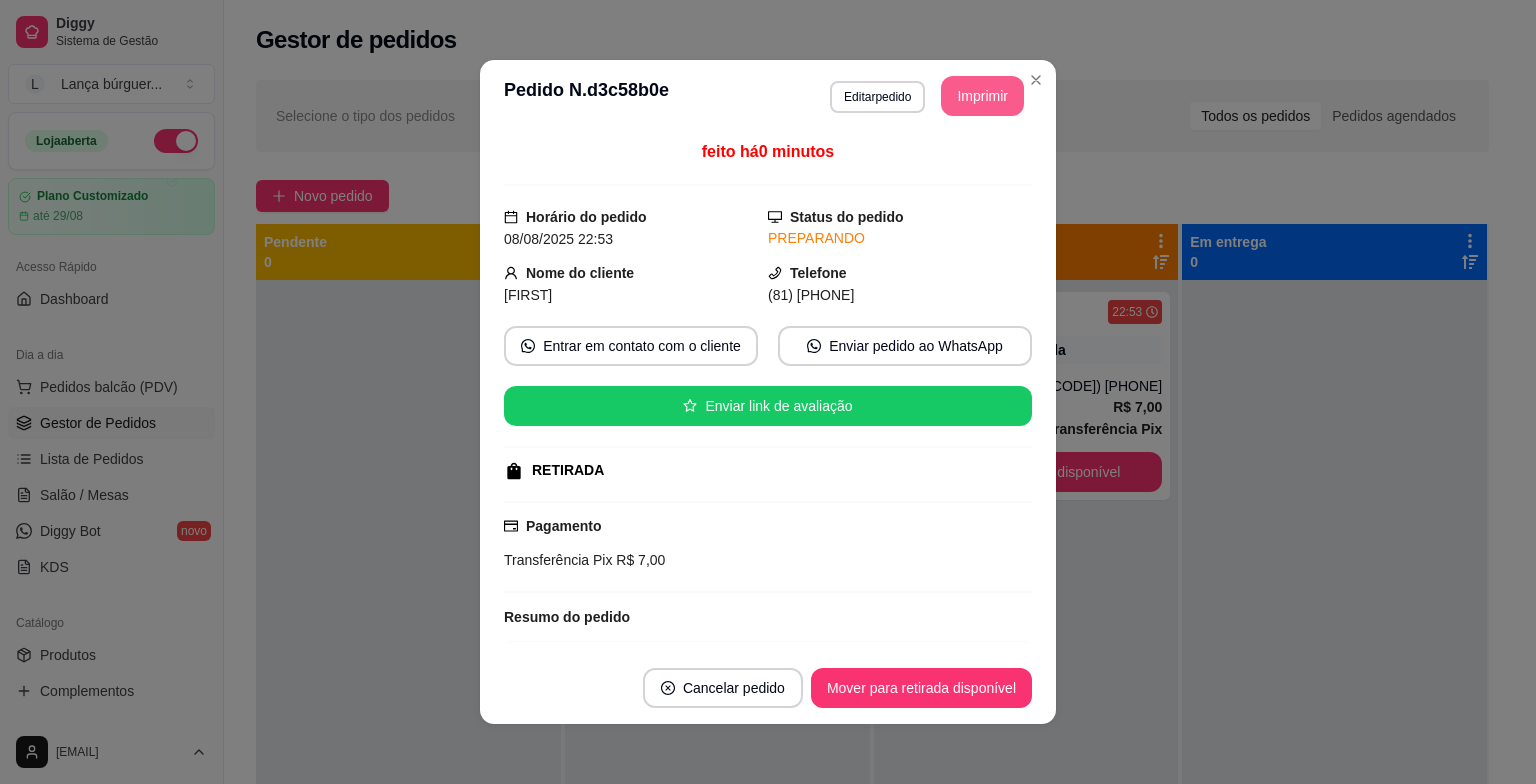scroll, scrollTop: 0, scrollLeft: 0, axis: both 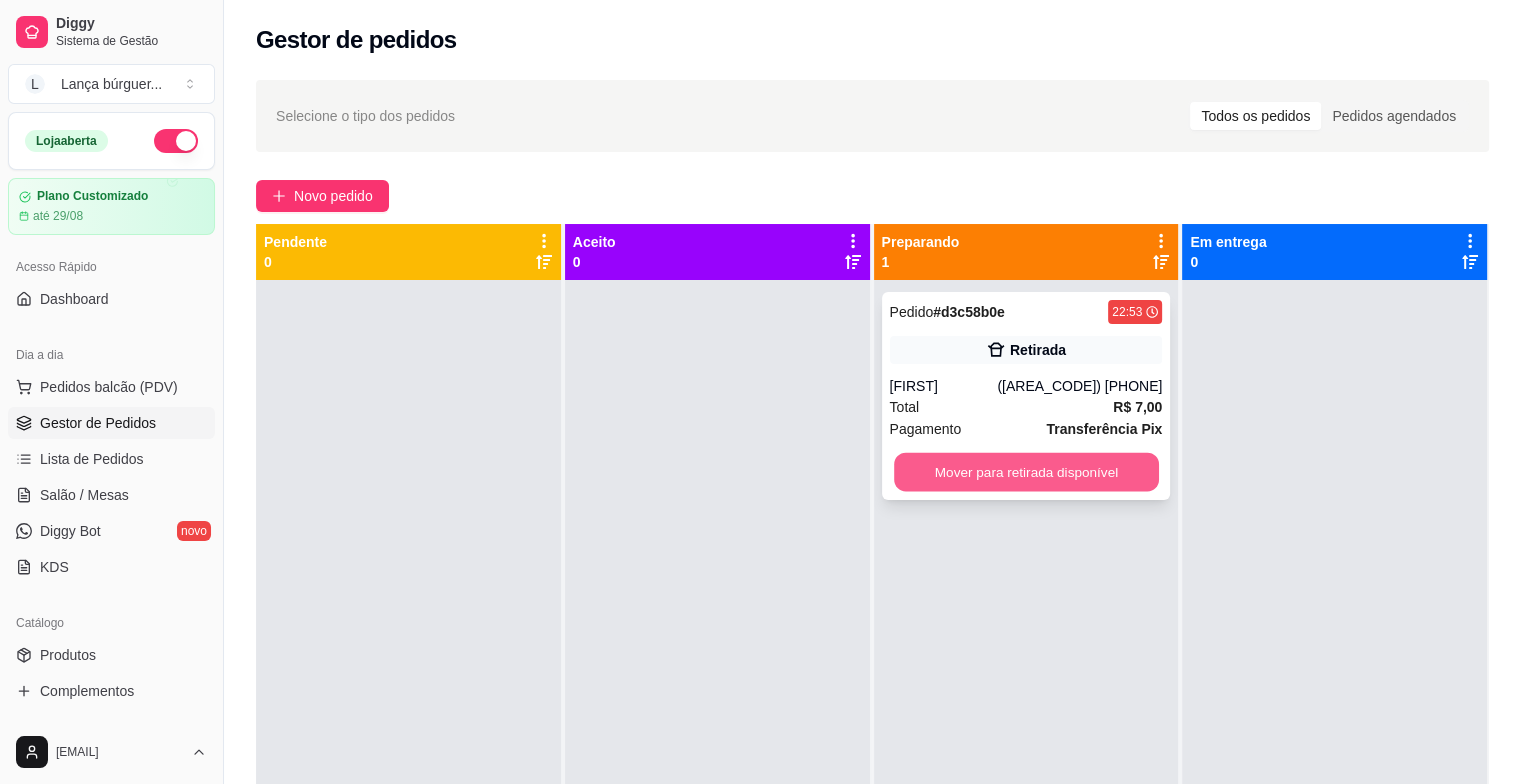click on "Mover para retirada disponível" at bounding box center (1026, 472) 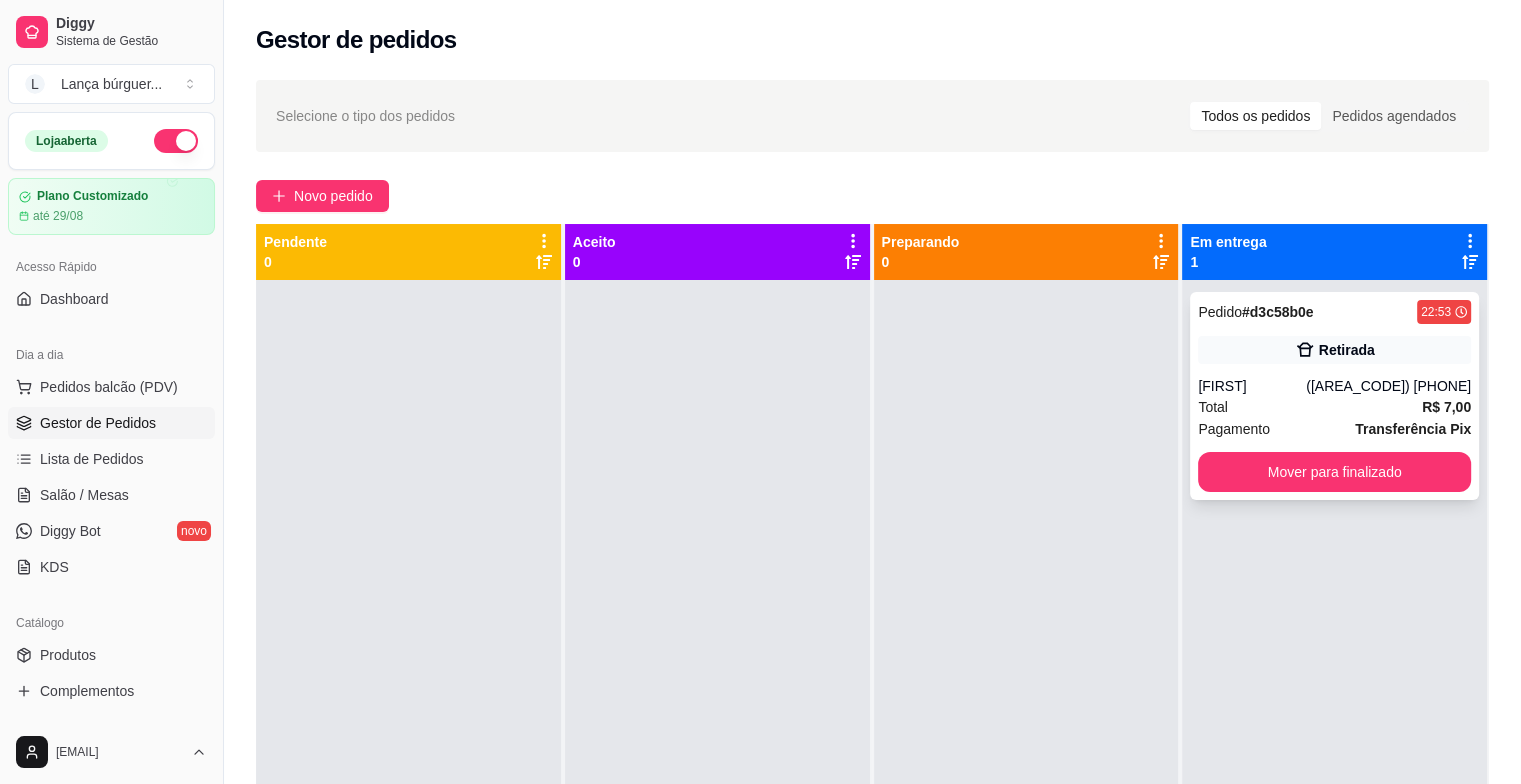 click on "[FIRST]" at bounding box center (1252, 386) 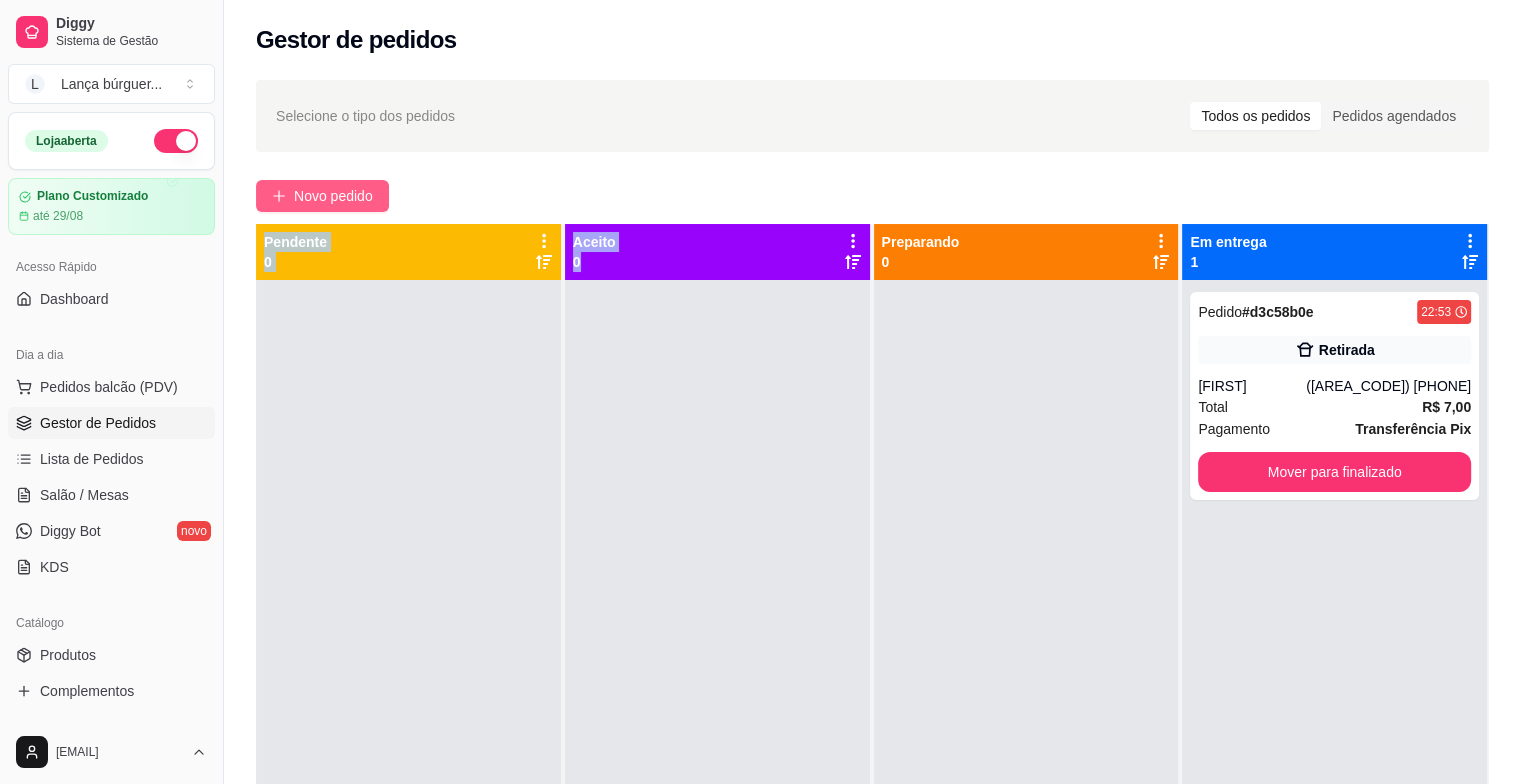 drag, startPoint x: 817, startPoint y: 307, endPoint x: 365, endPoint y: 191, distance: 466.6476 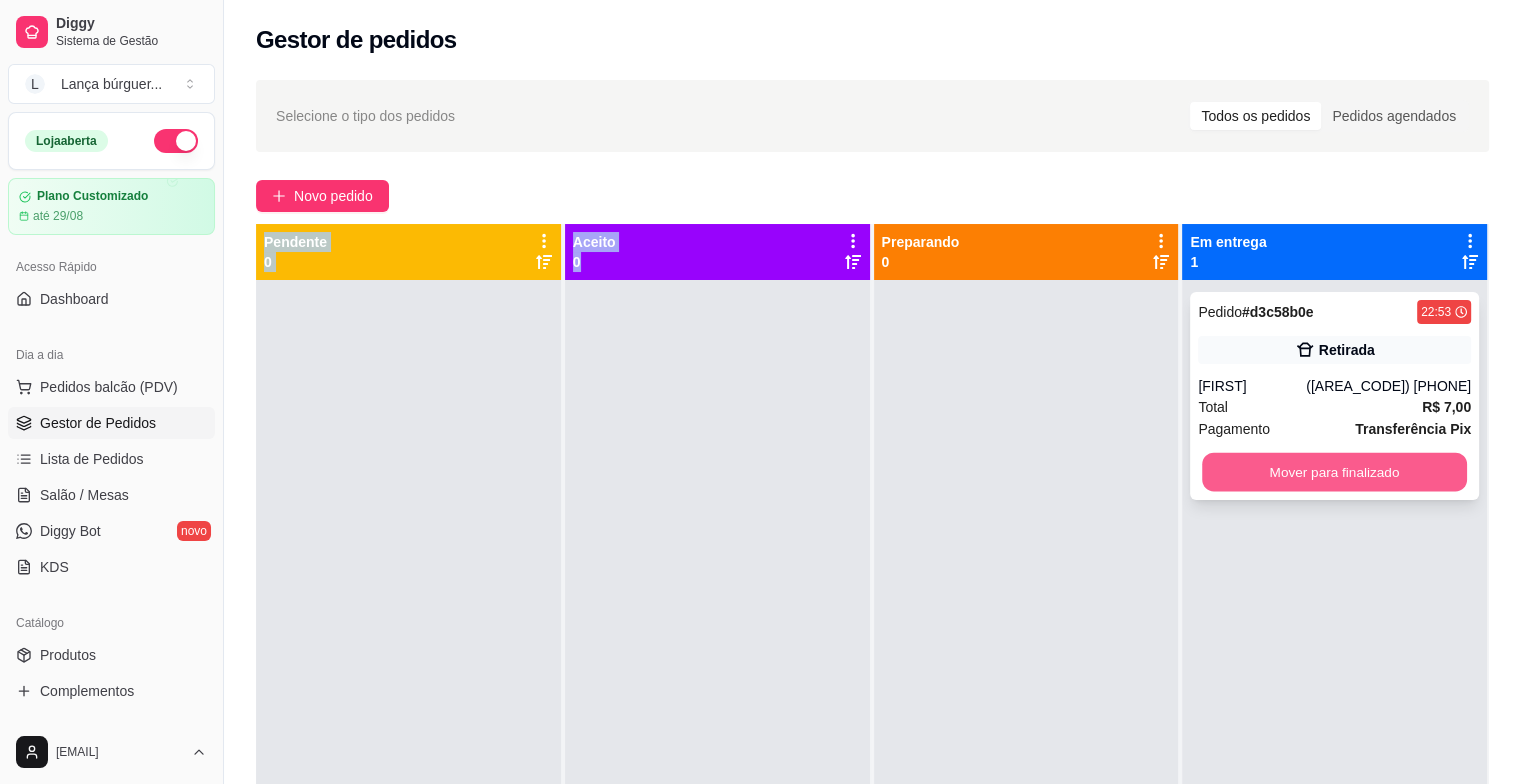 click on "Mover para finalizado" at bounding box center [1334, 472] 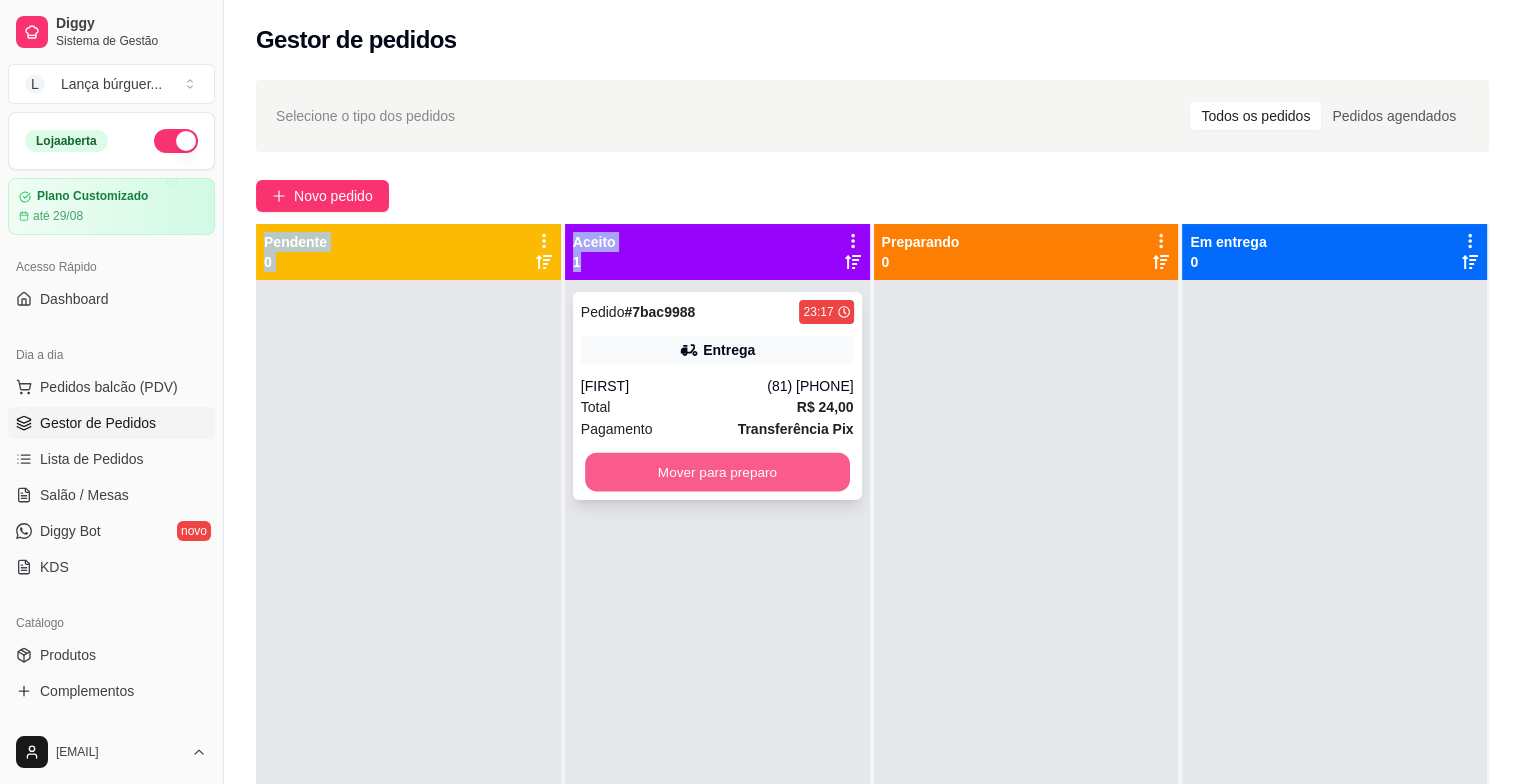 click on "Mover para preparo" at bounding box center (717, 472) 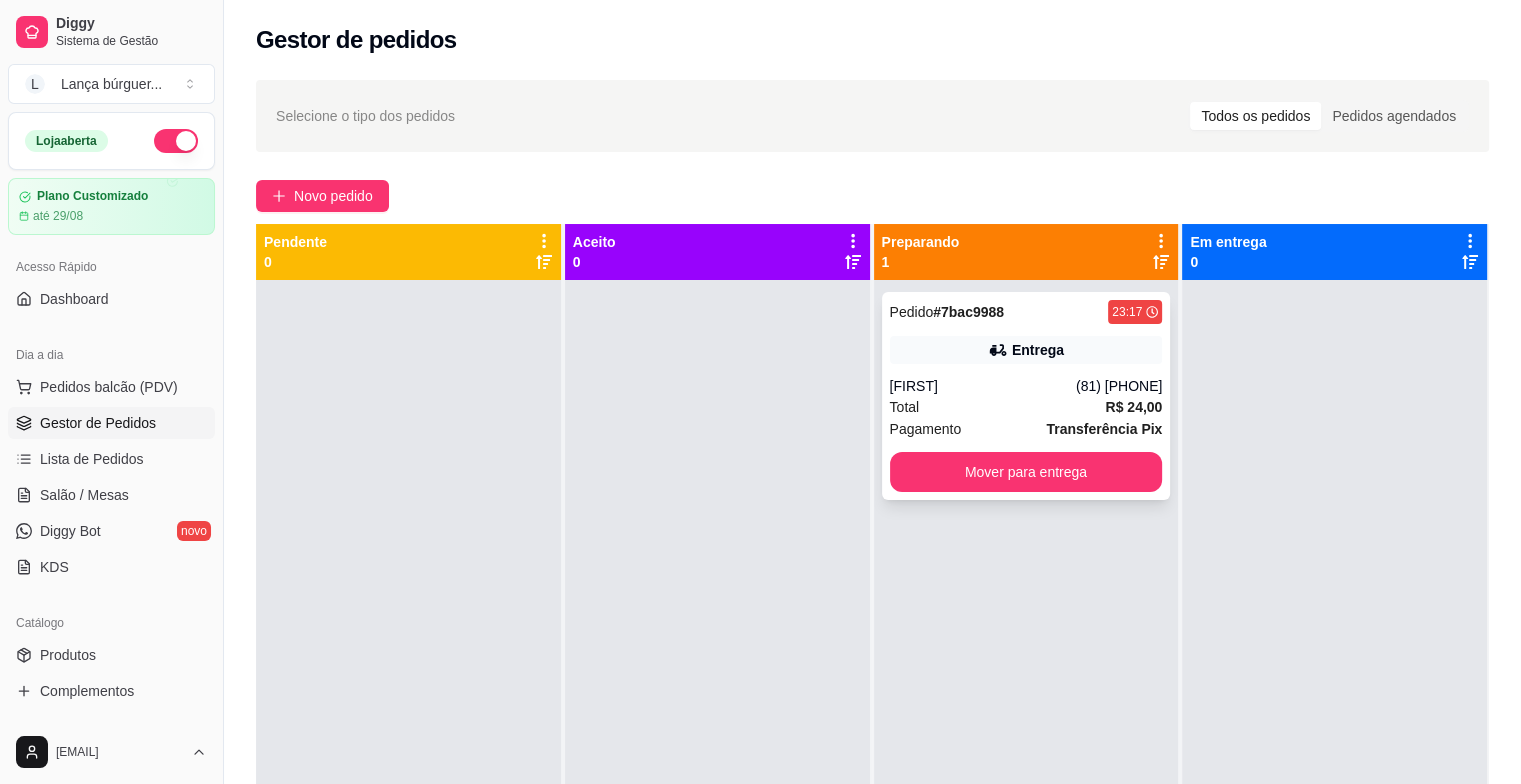 click on "Entrega" at bounding box center (1026, 350) 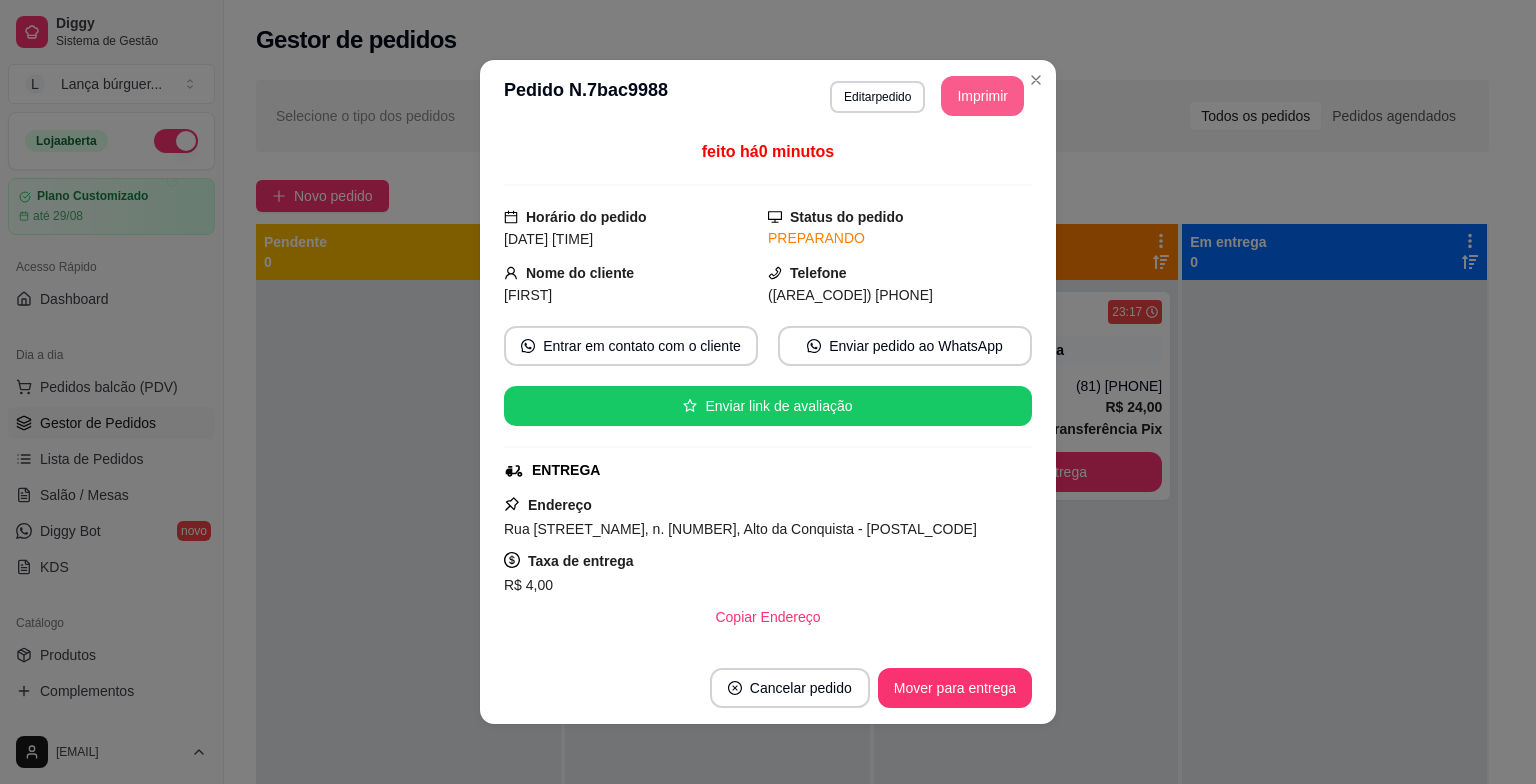 click on "Imprimir" at bounding box center [982, 96] 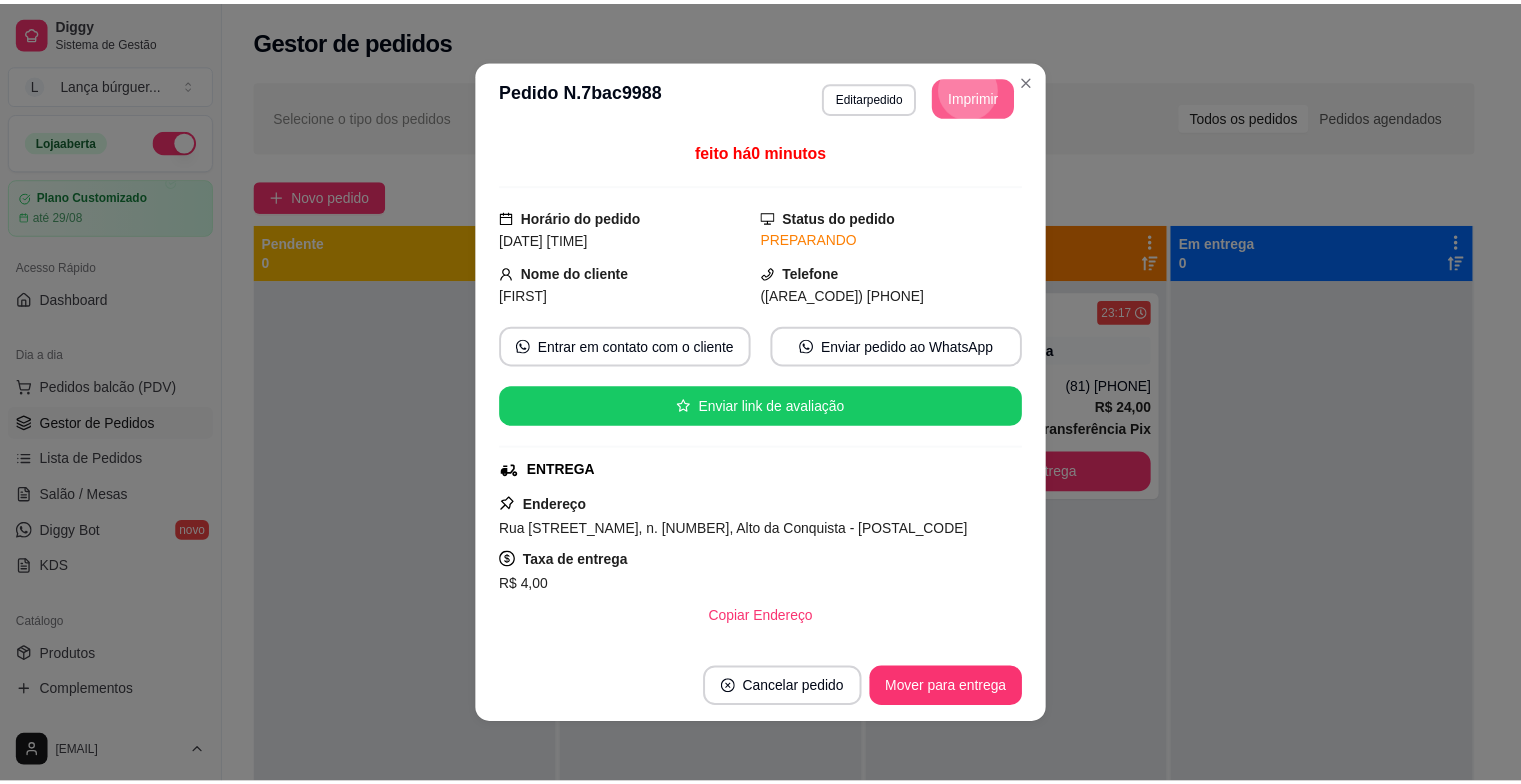 scroll, scrollTop: 0, scrollLeft: 0, axis: both 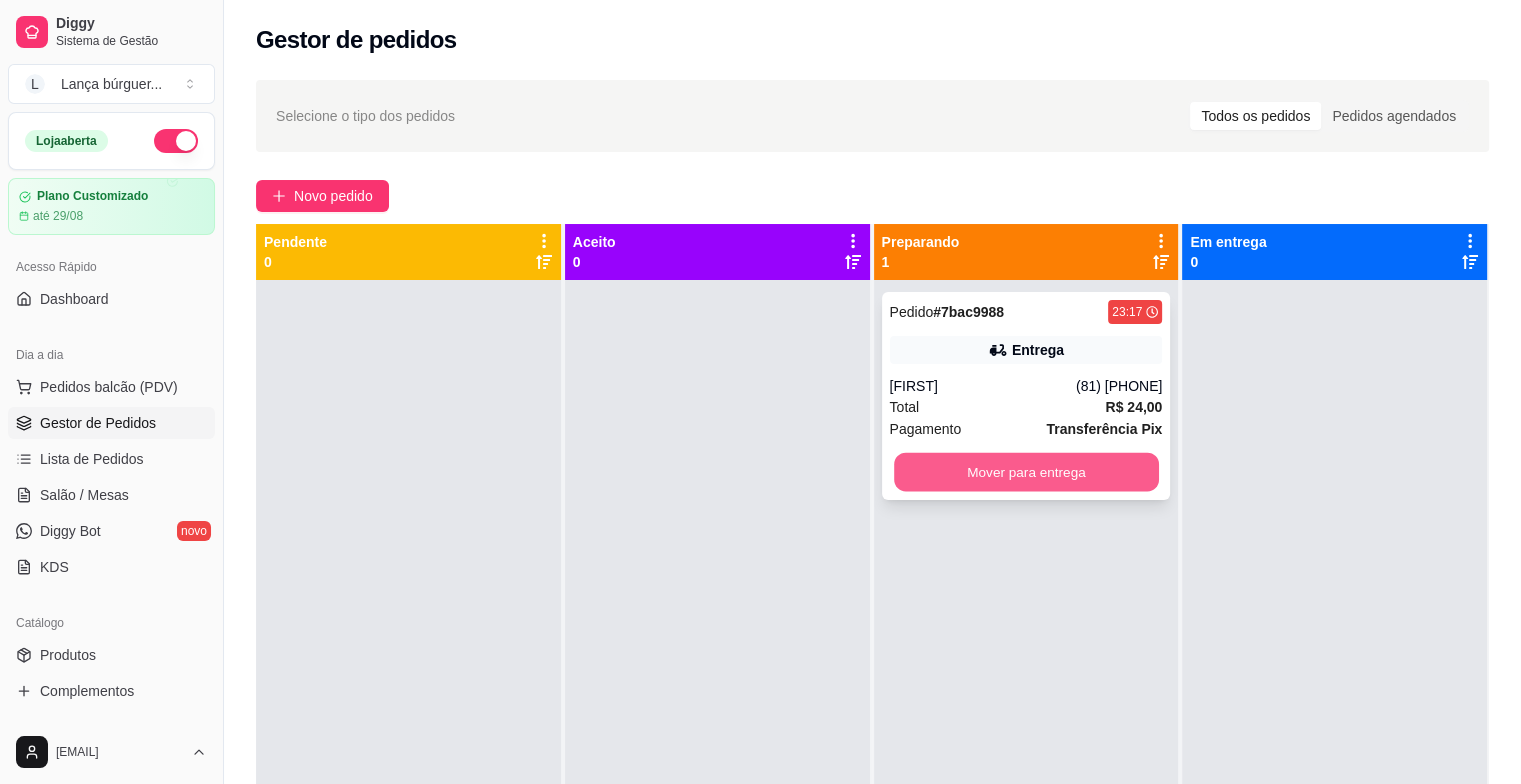 click on "Mover para entrega" at bounding box center [1026, 472] 